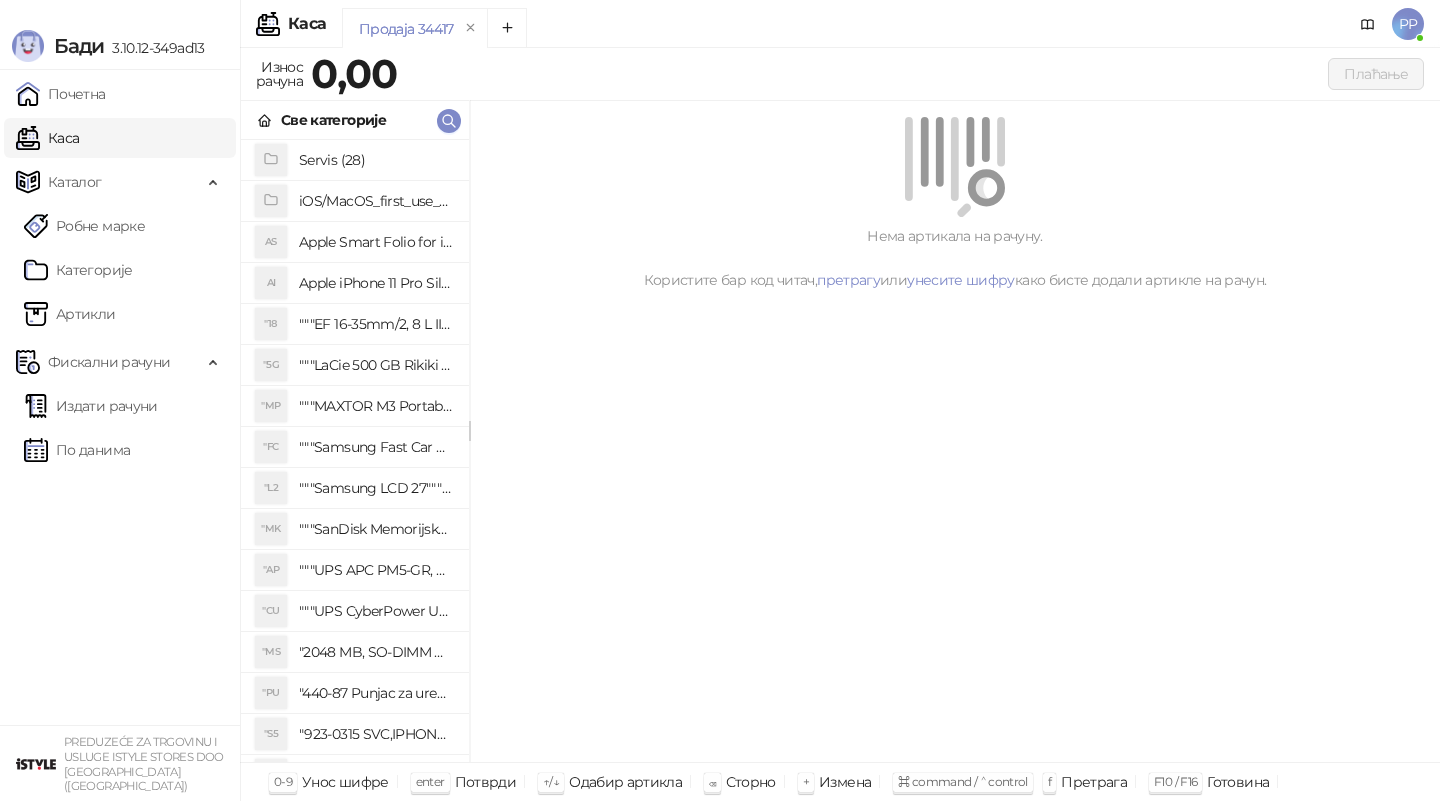 click 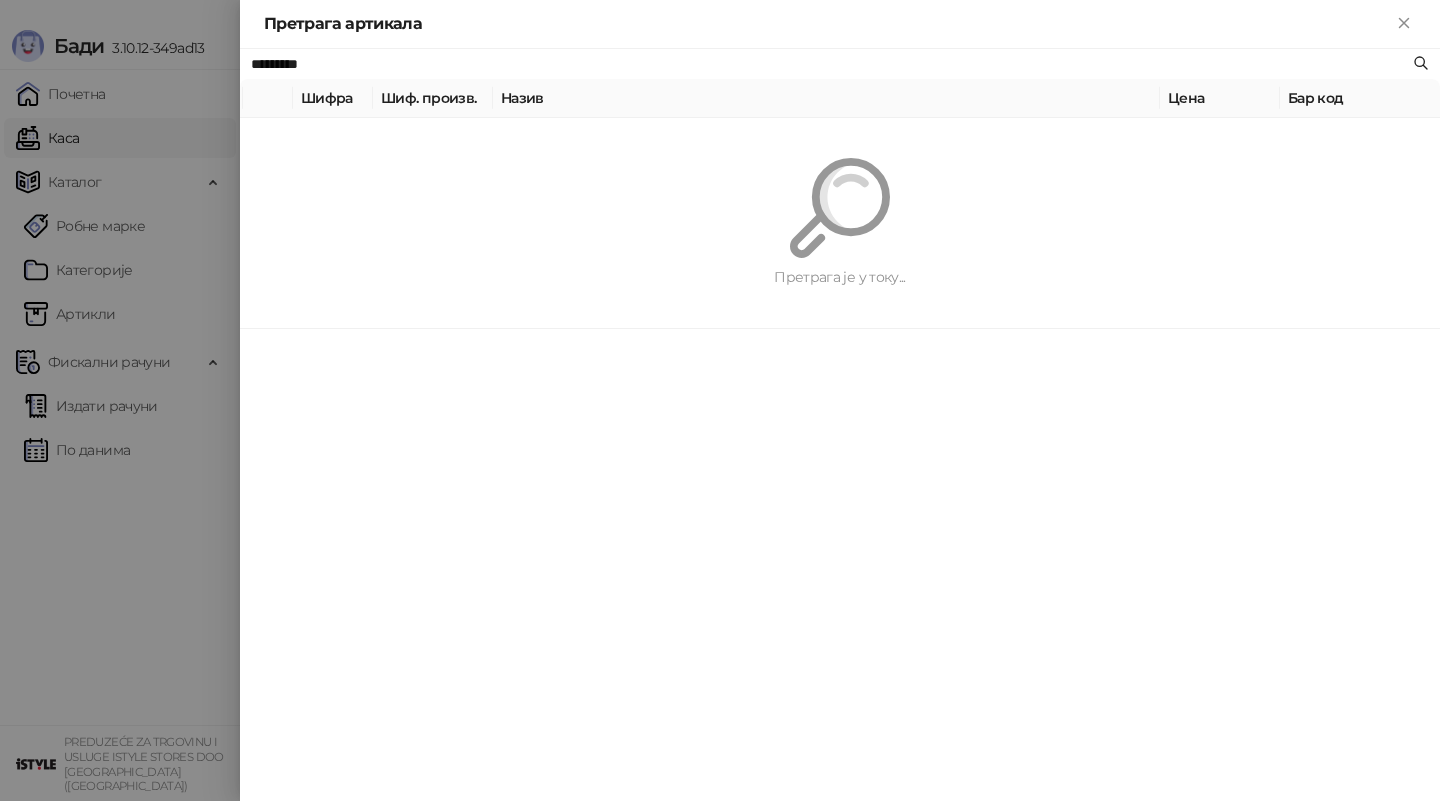 type on "*********" 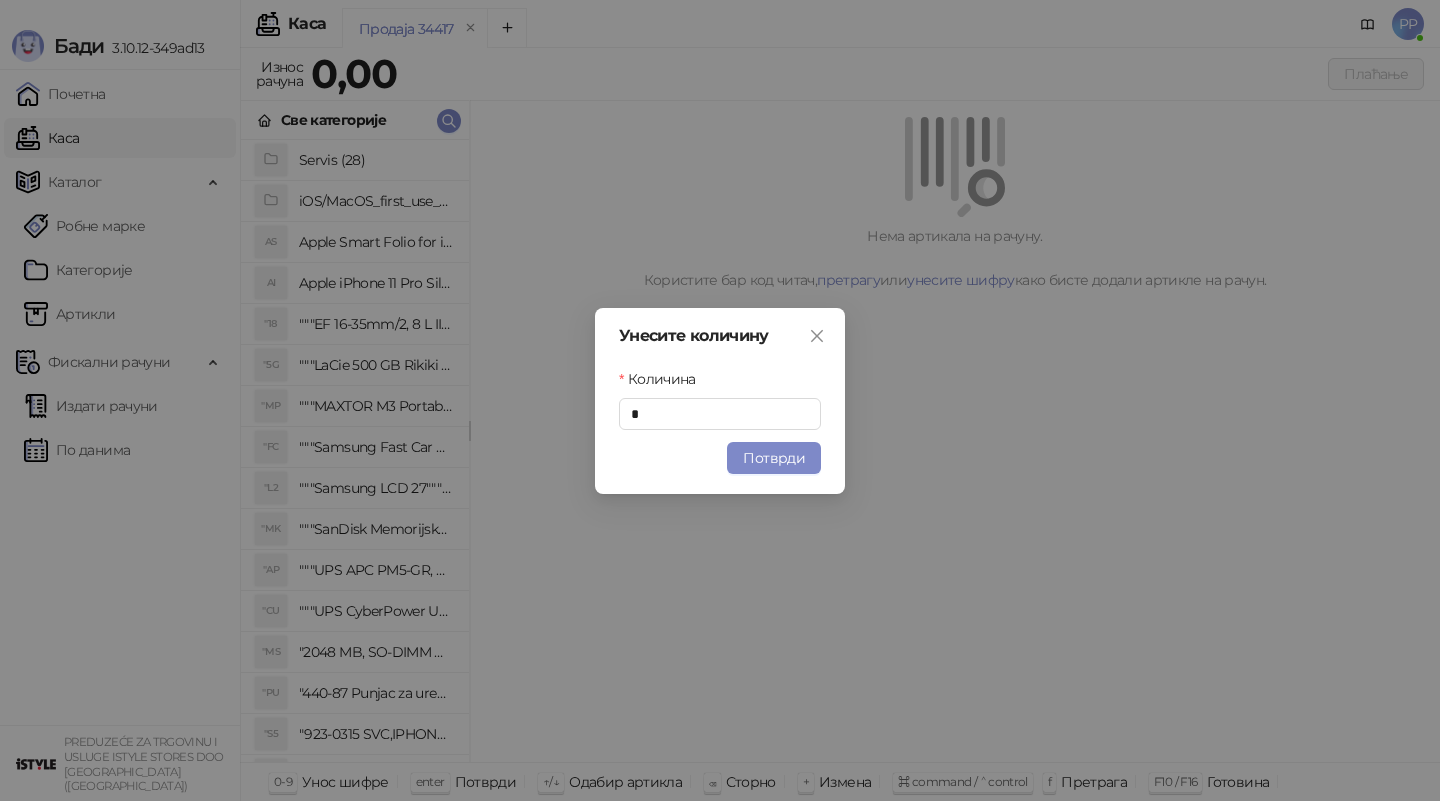 type 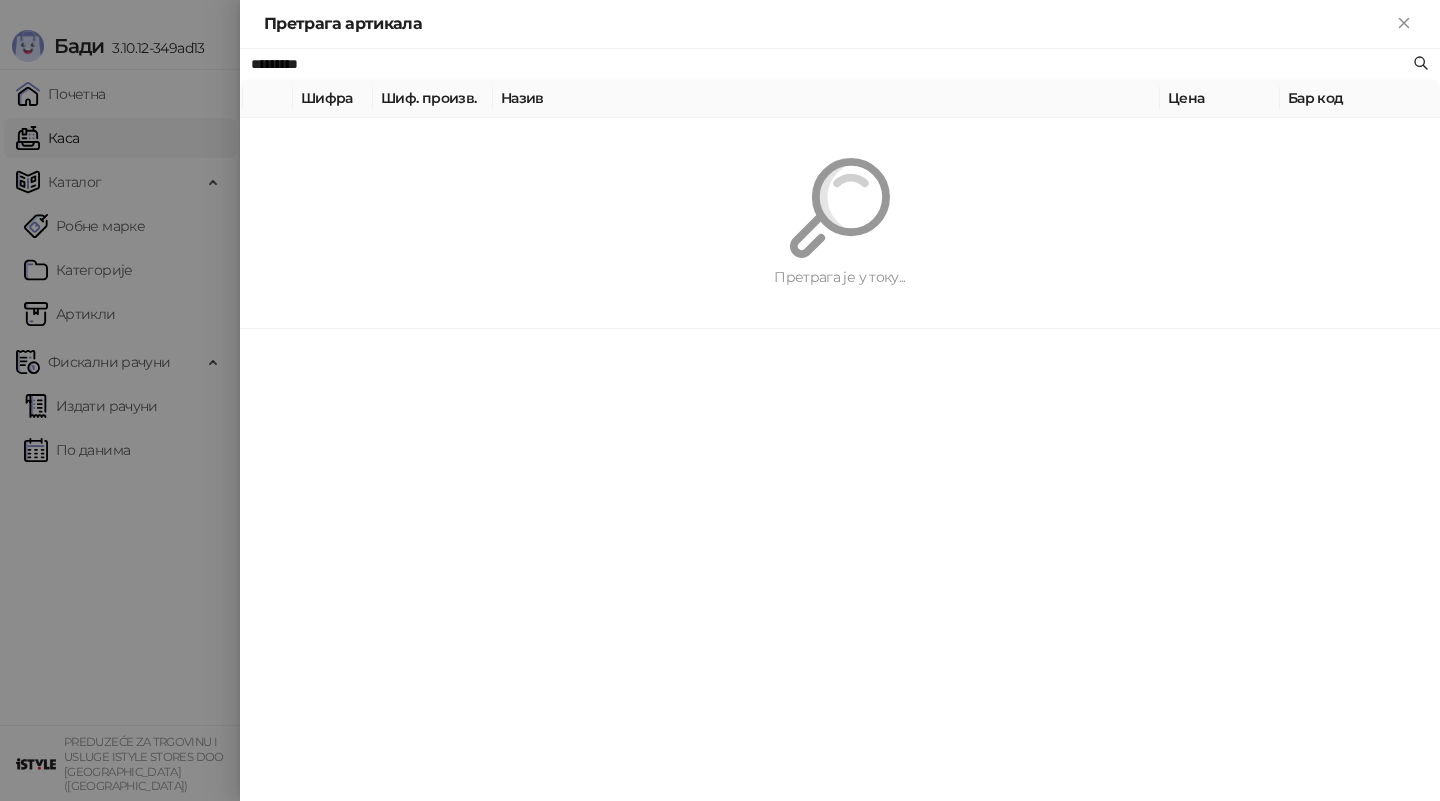 click on "Претрага је у току..." at bounding box center [840, 223] 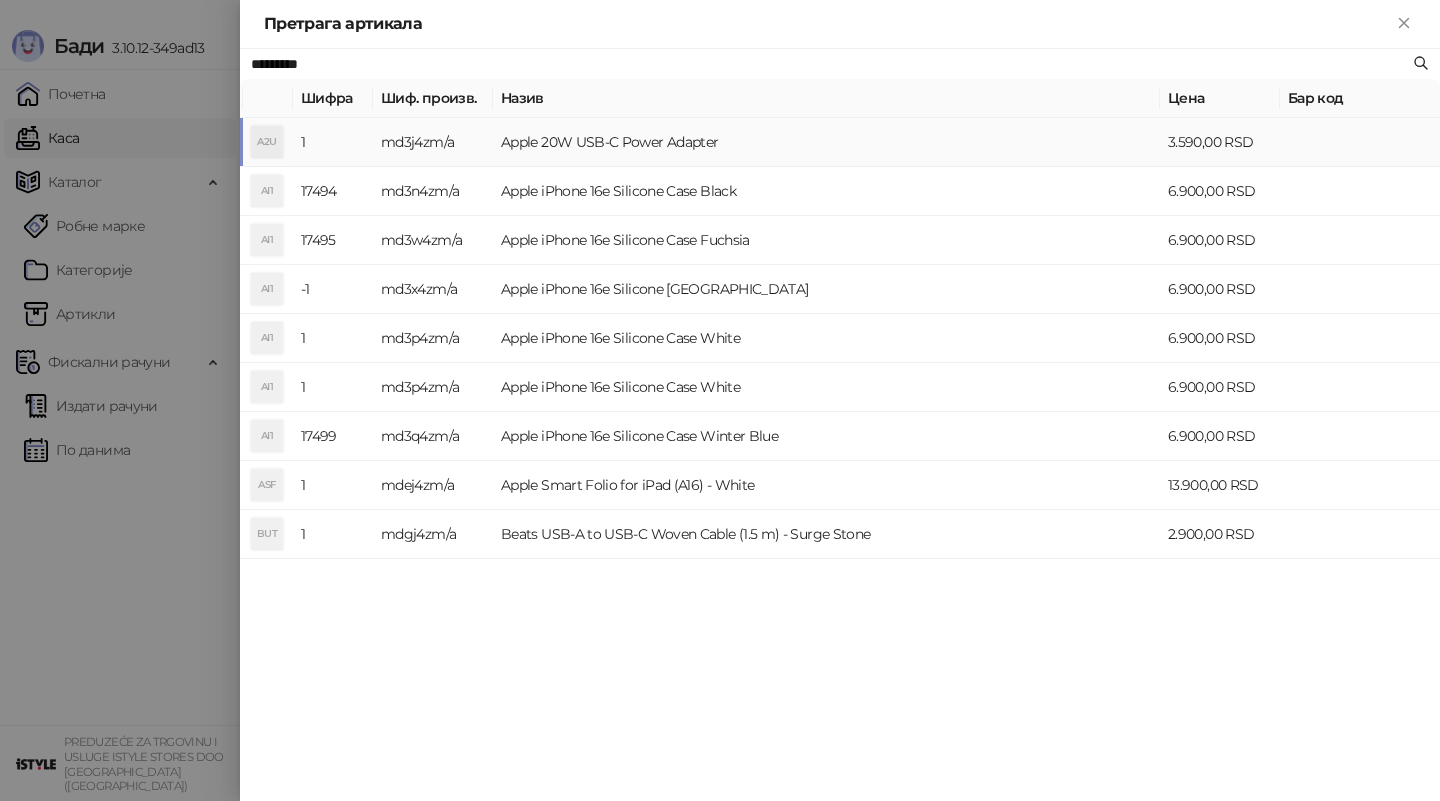 click on "md3j4zm/a" at bounding box center (433, 142) 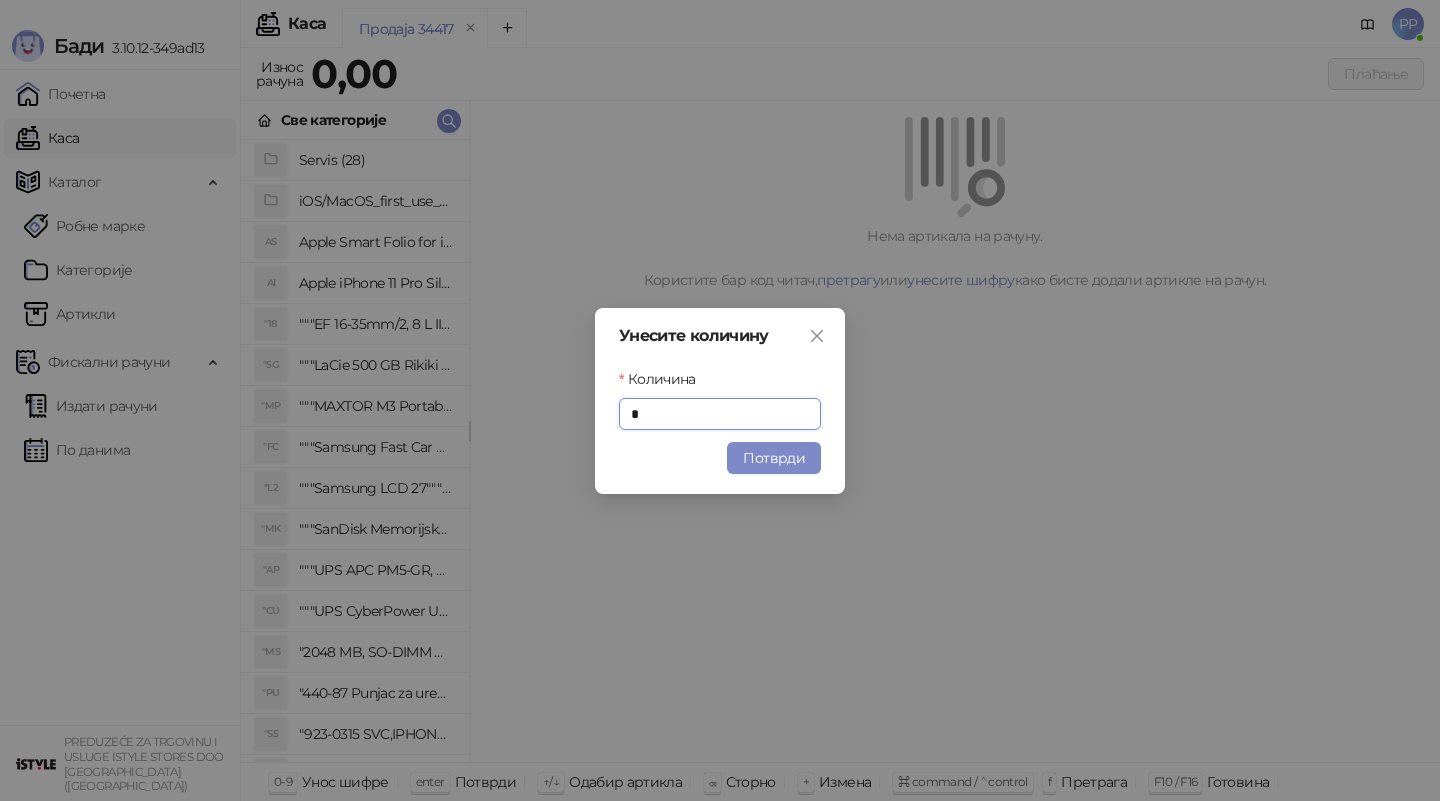 click on "Потврди" at bounding box center (720, 458) 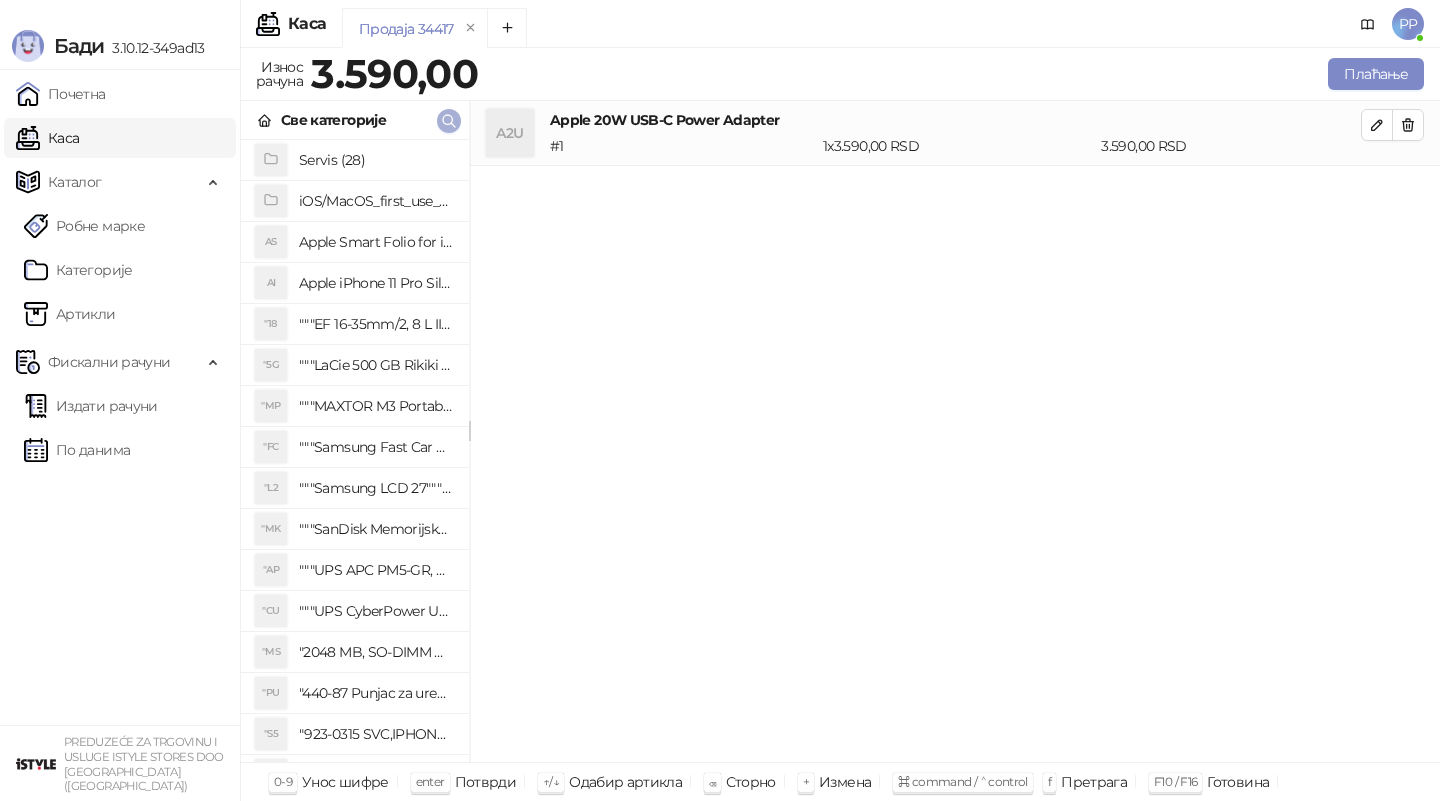 click 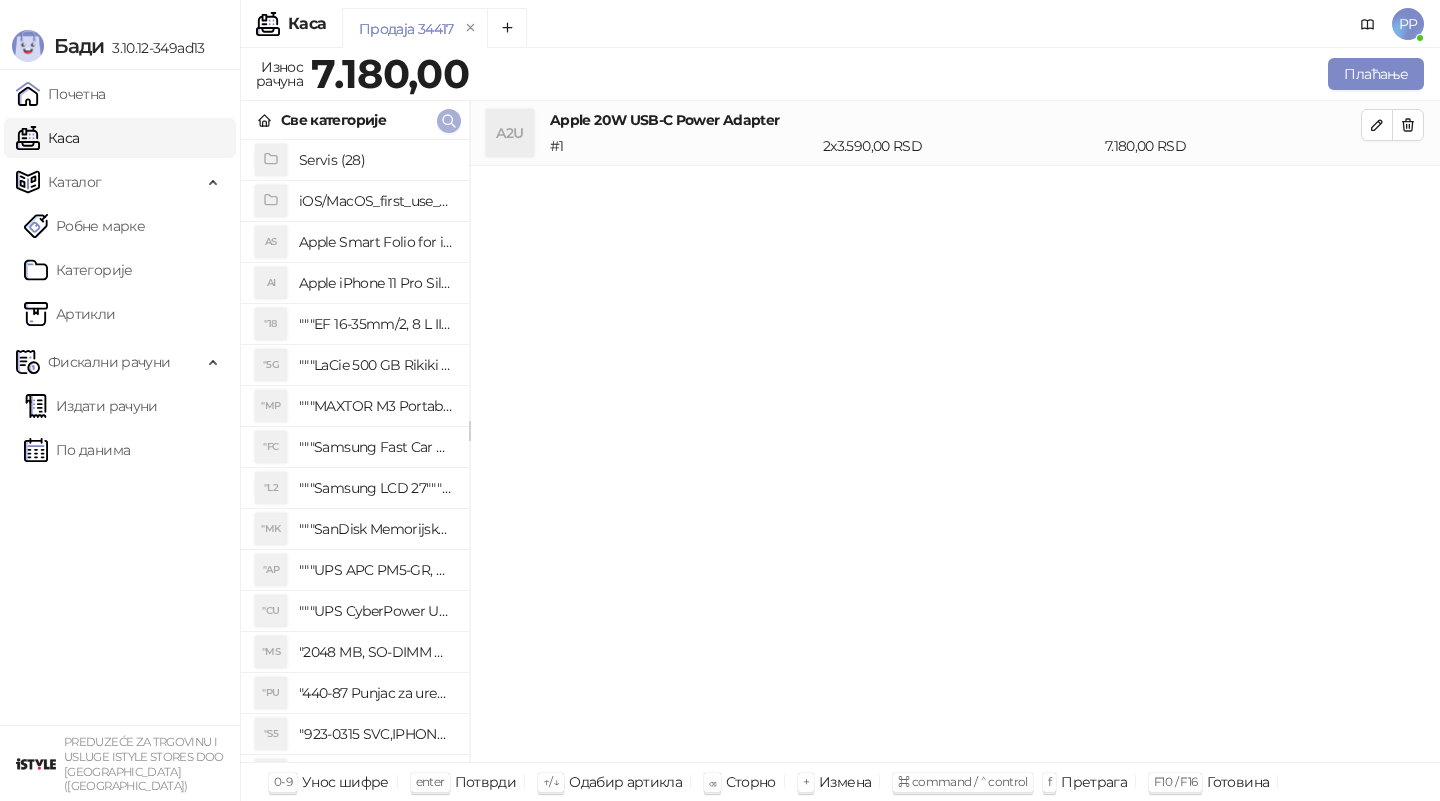 click 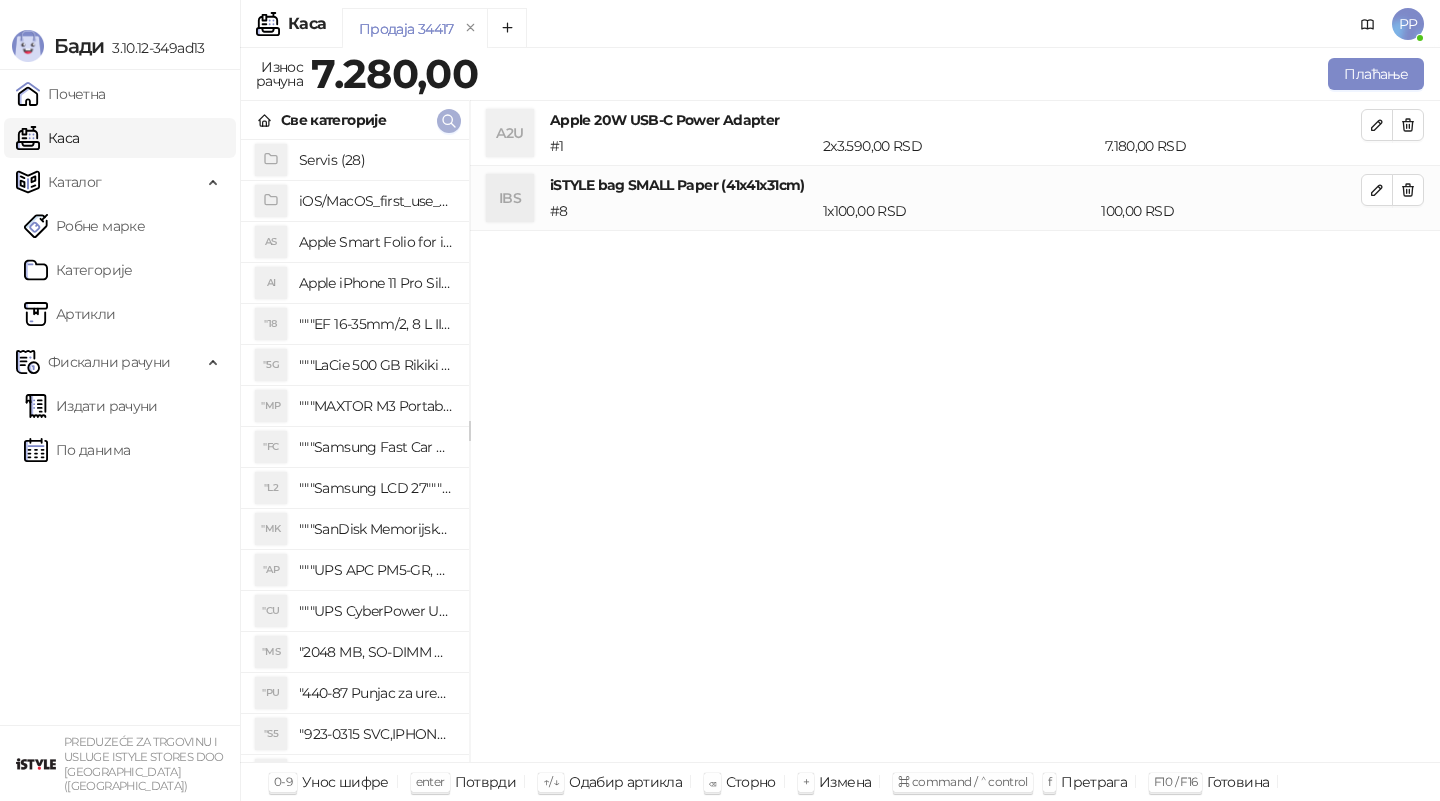click 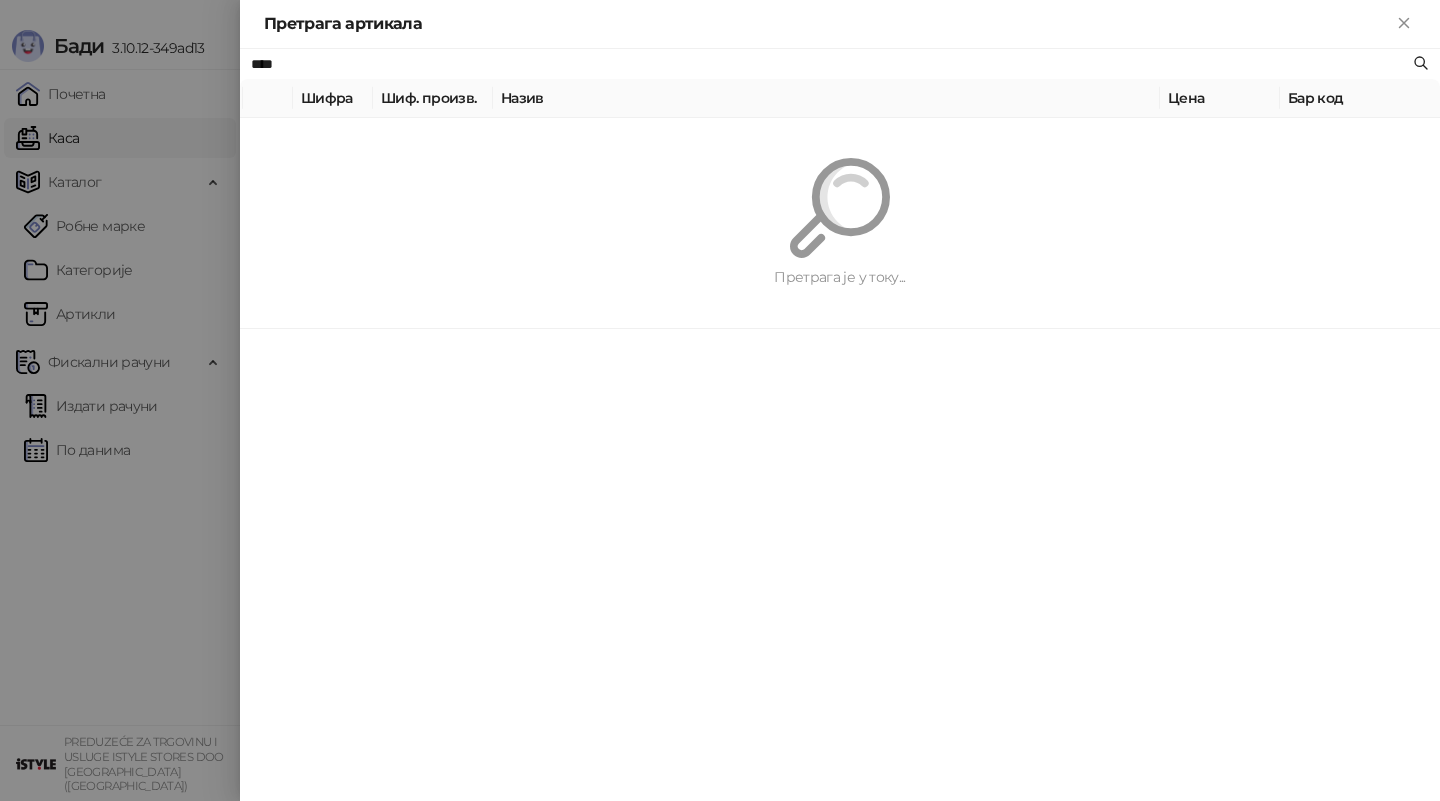 type on "****" 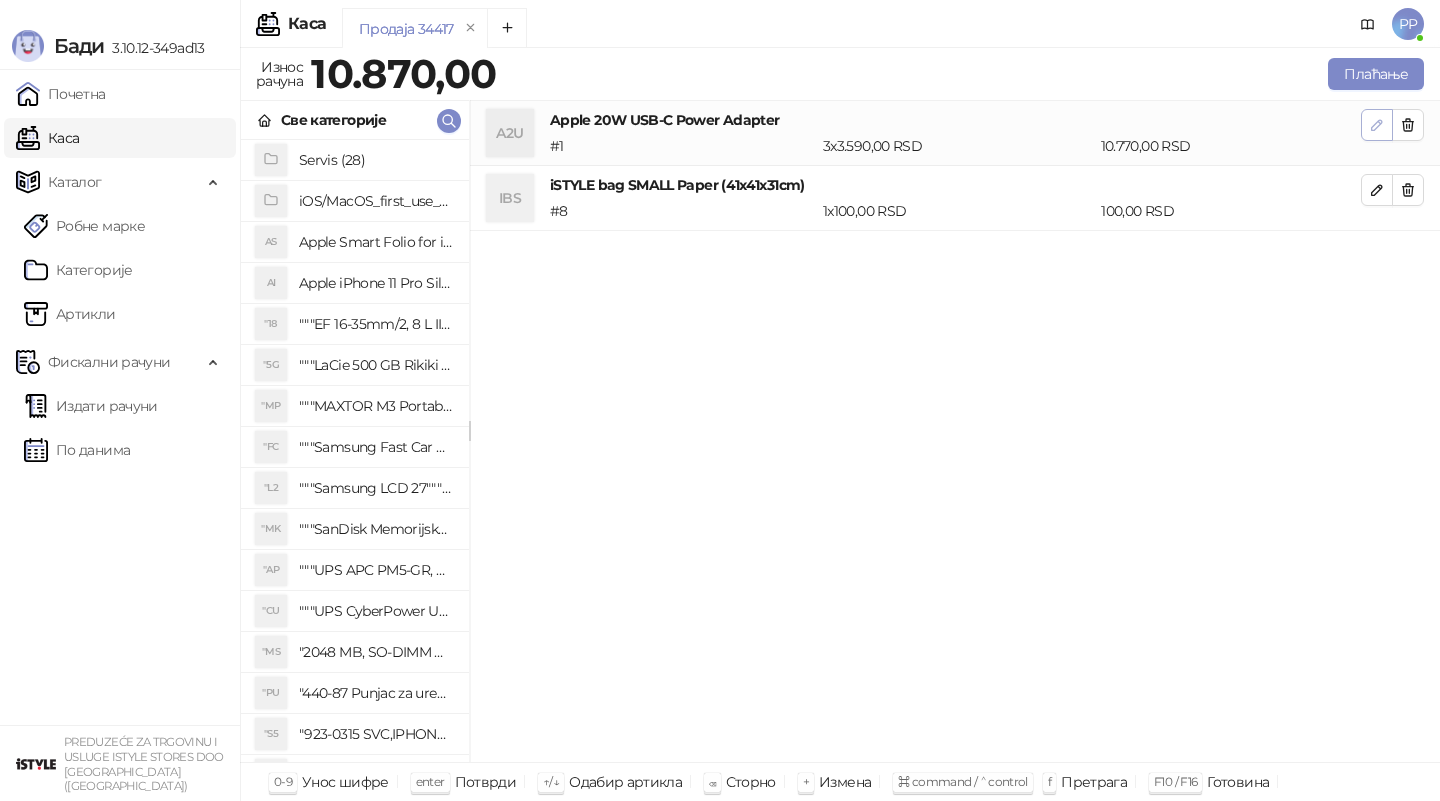 click 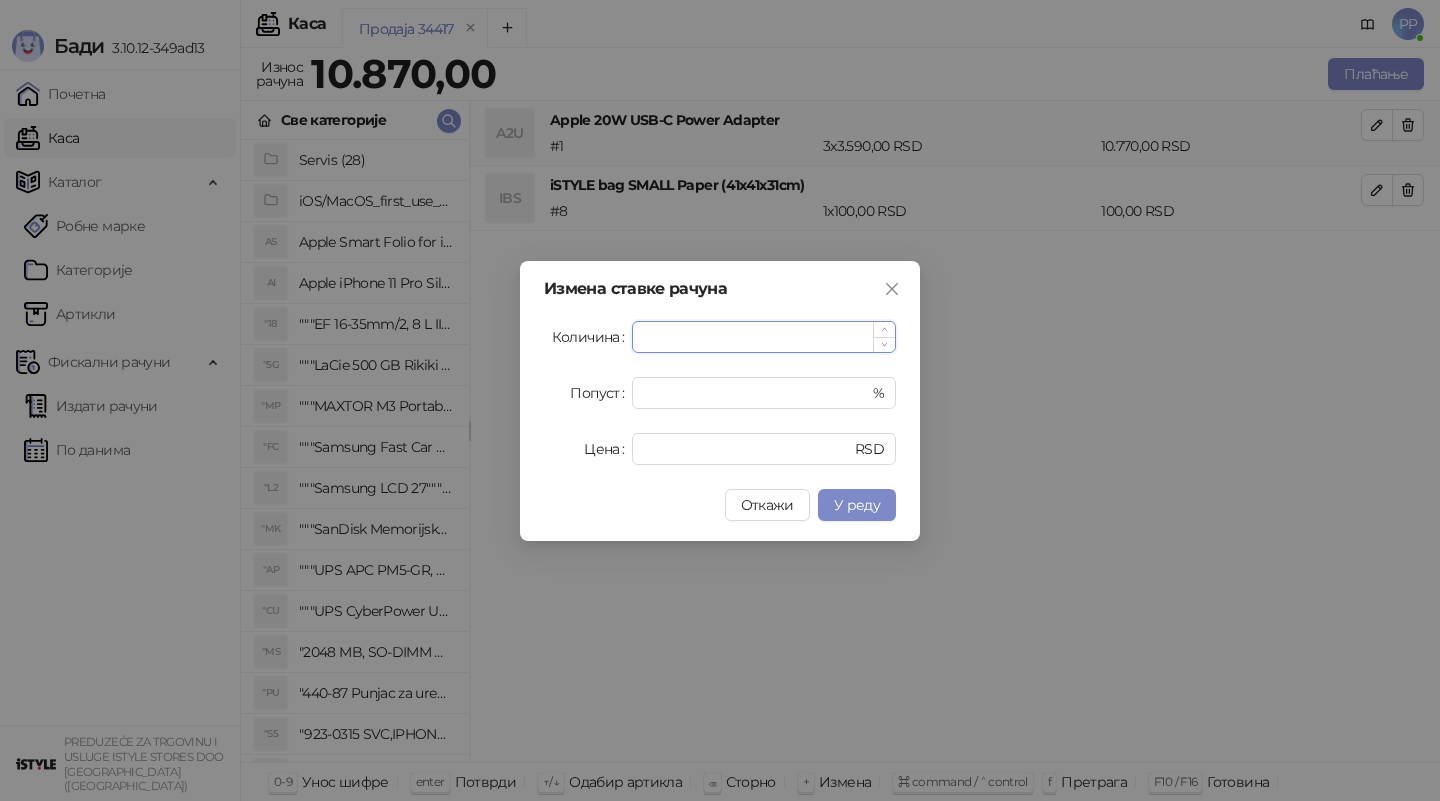 type on "*" 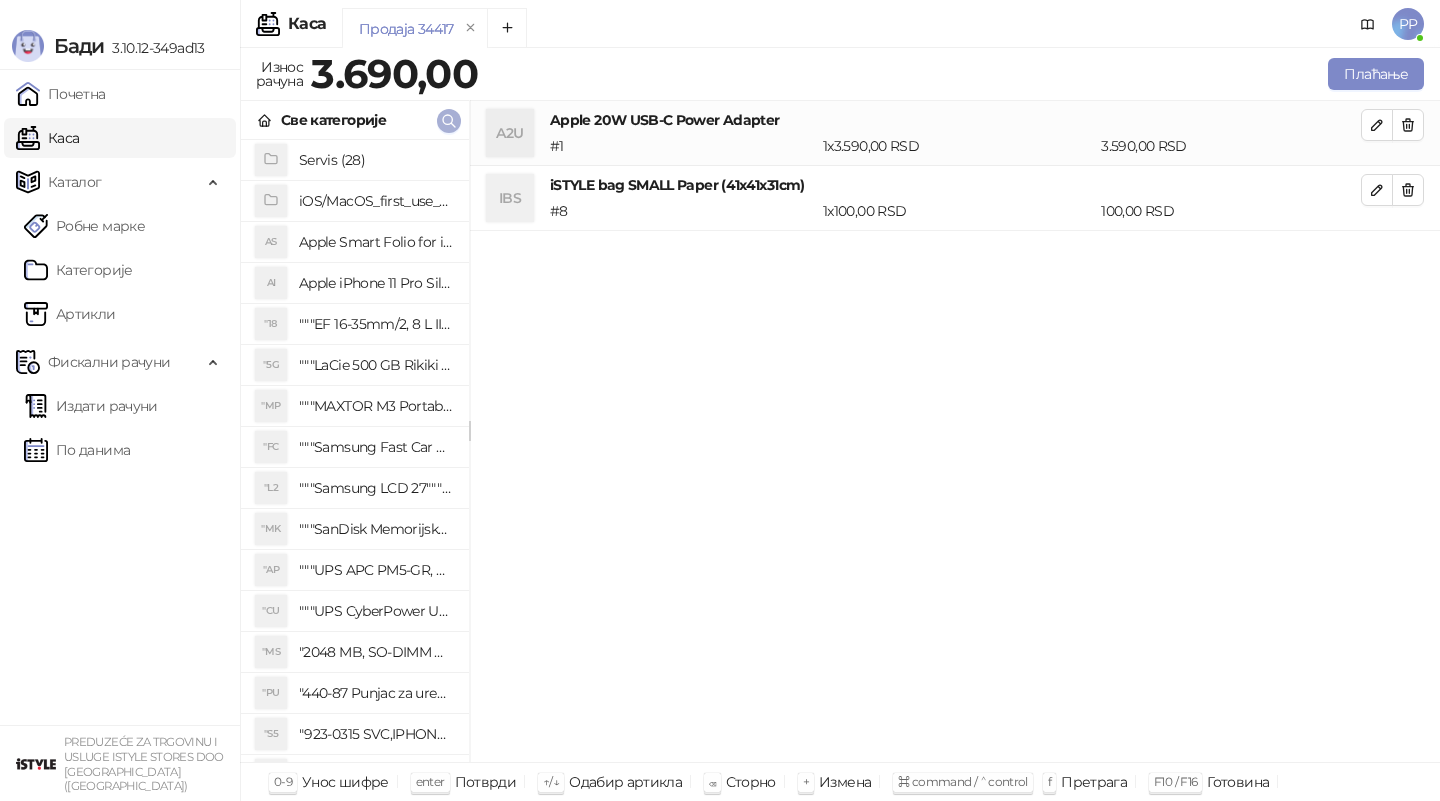 click 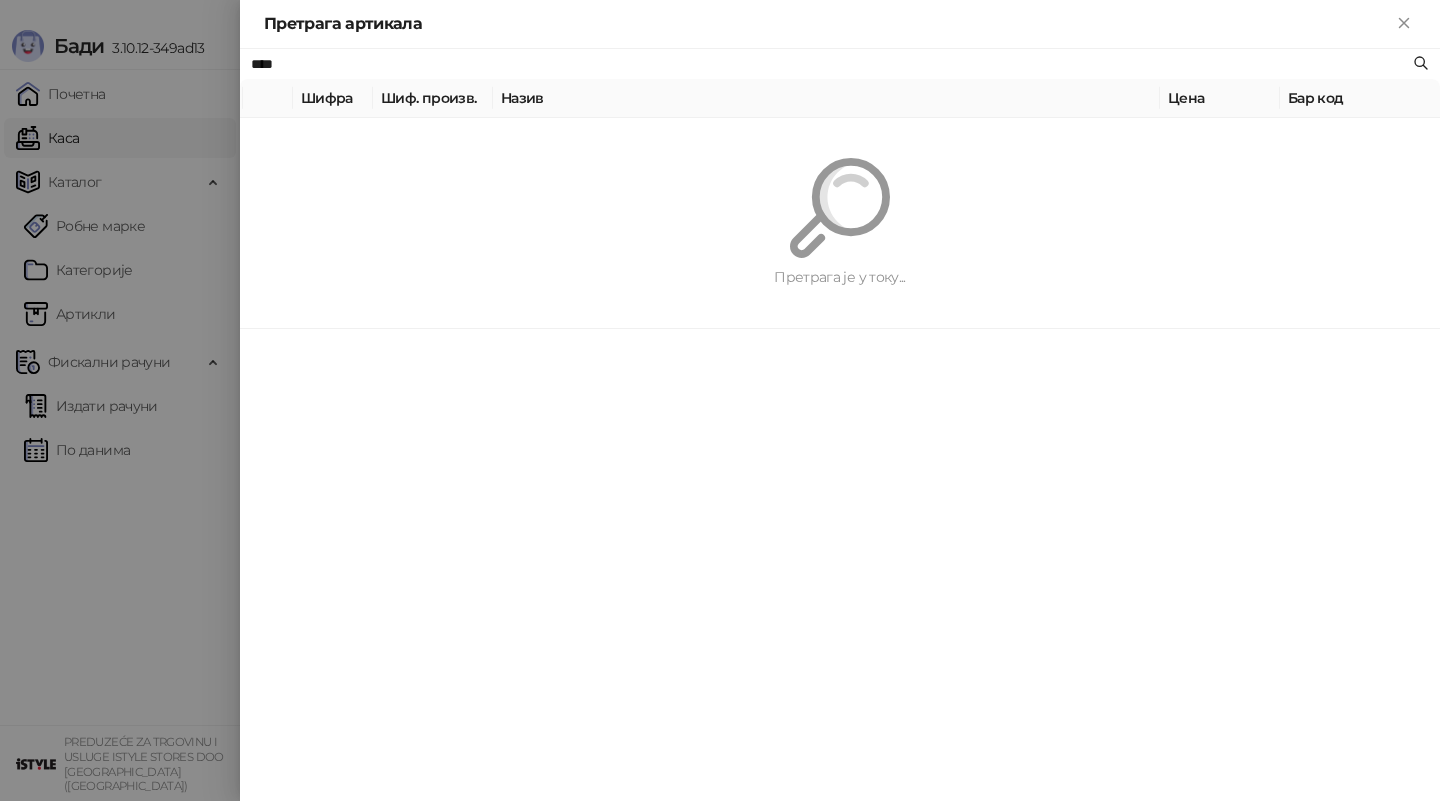 paste on "*****" 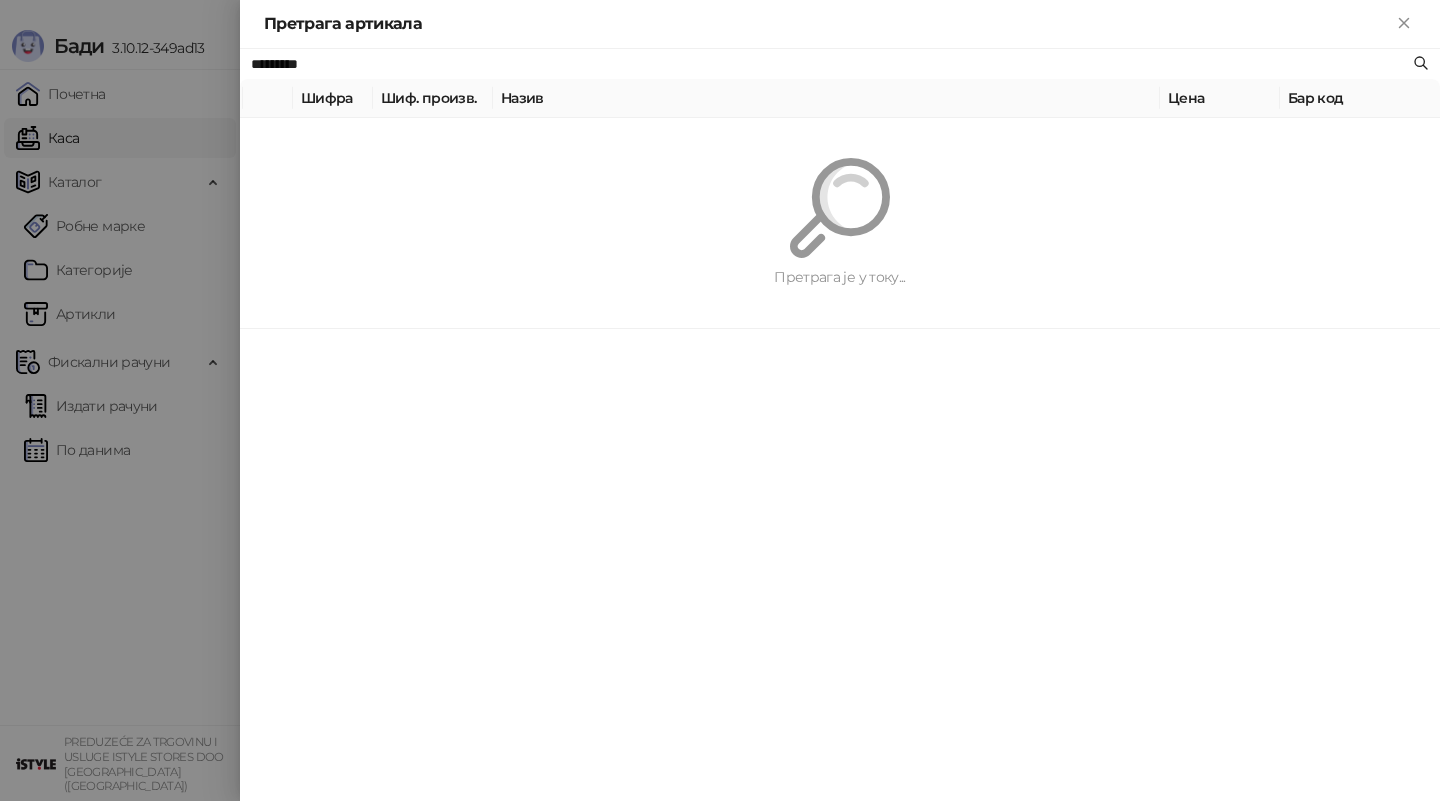 type on "*********" 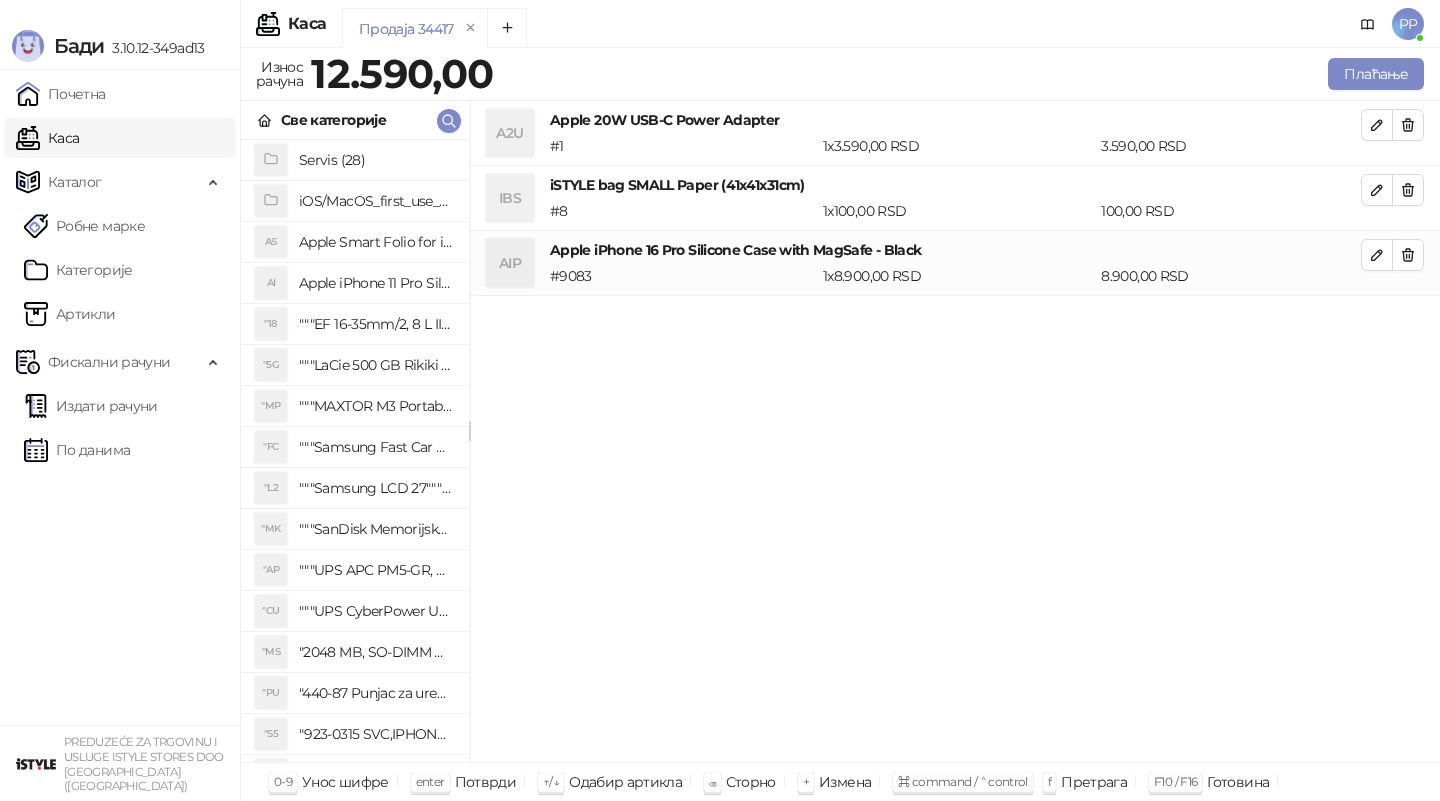 click on "A2U Apple 20W USB-C Power Adapter    # 1 1  x  3.590,00 RSD 3.590,00 RSD" at bounding box center [955, 133] 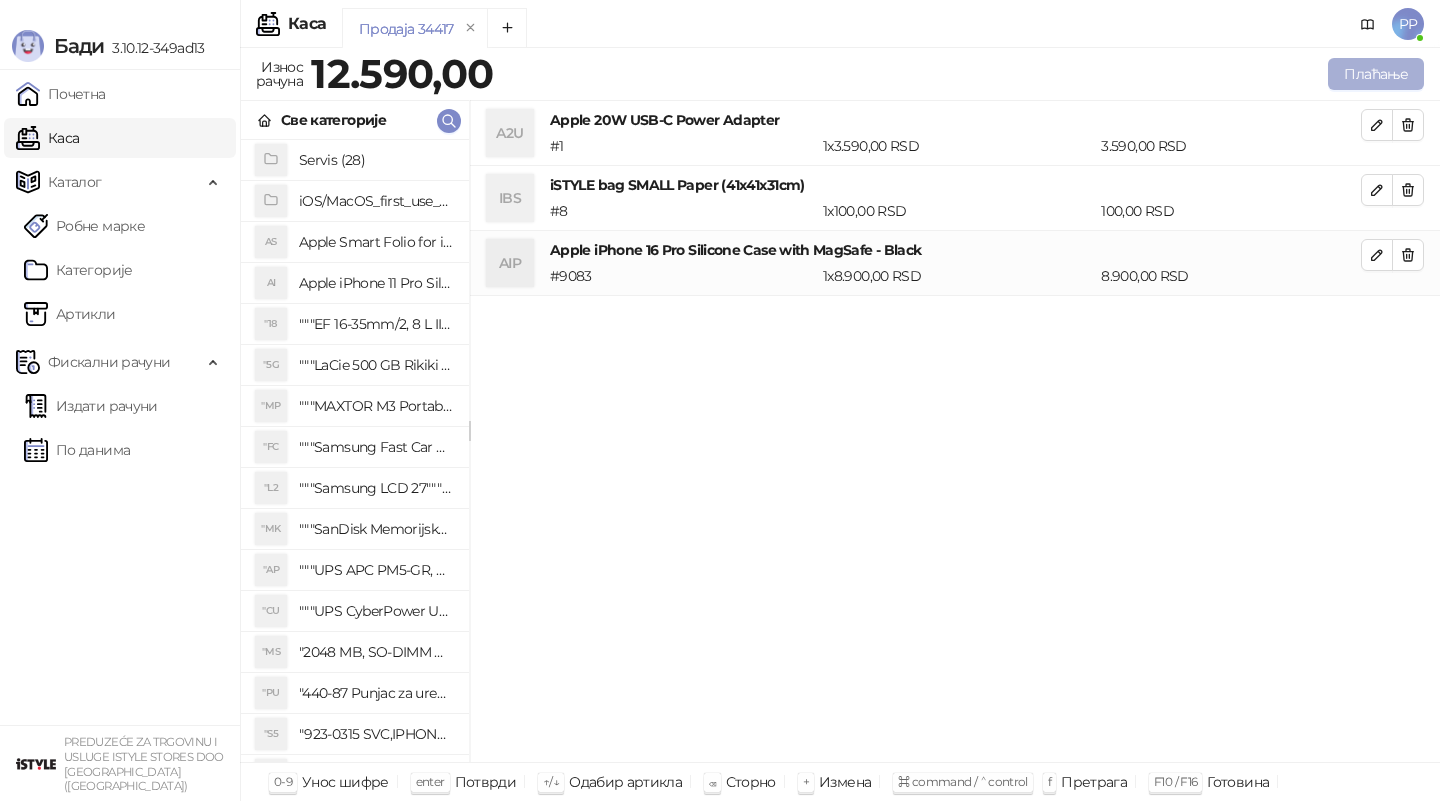 click on "Плаћање" at bounding box center [1376, 74] 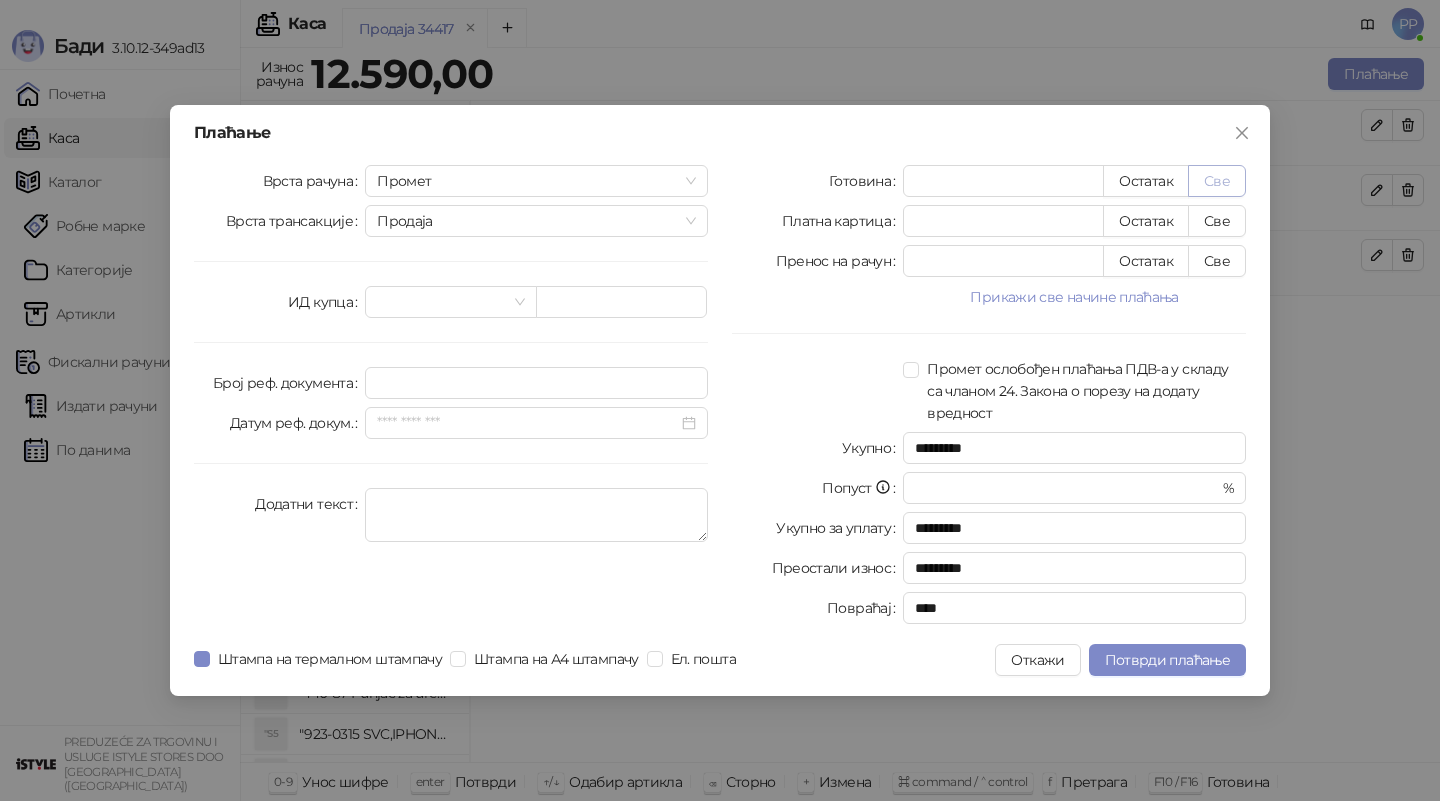 click on "Све" at bounding box center [1217, 181] 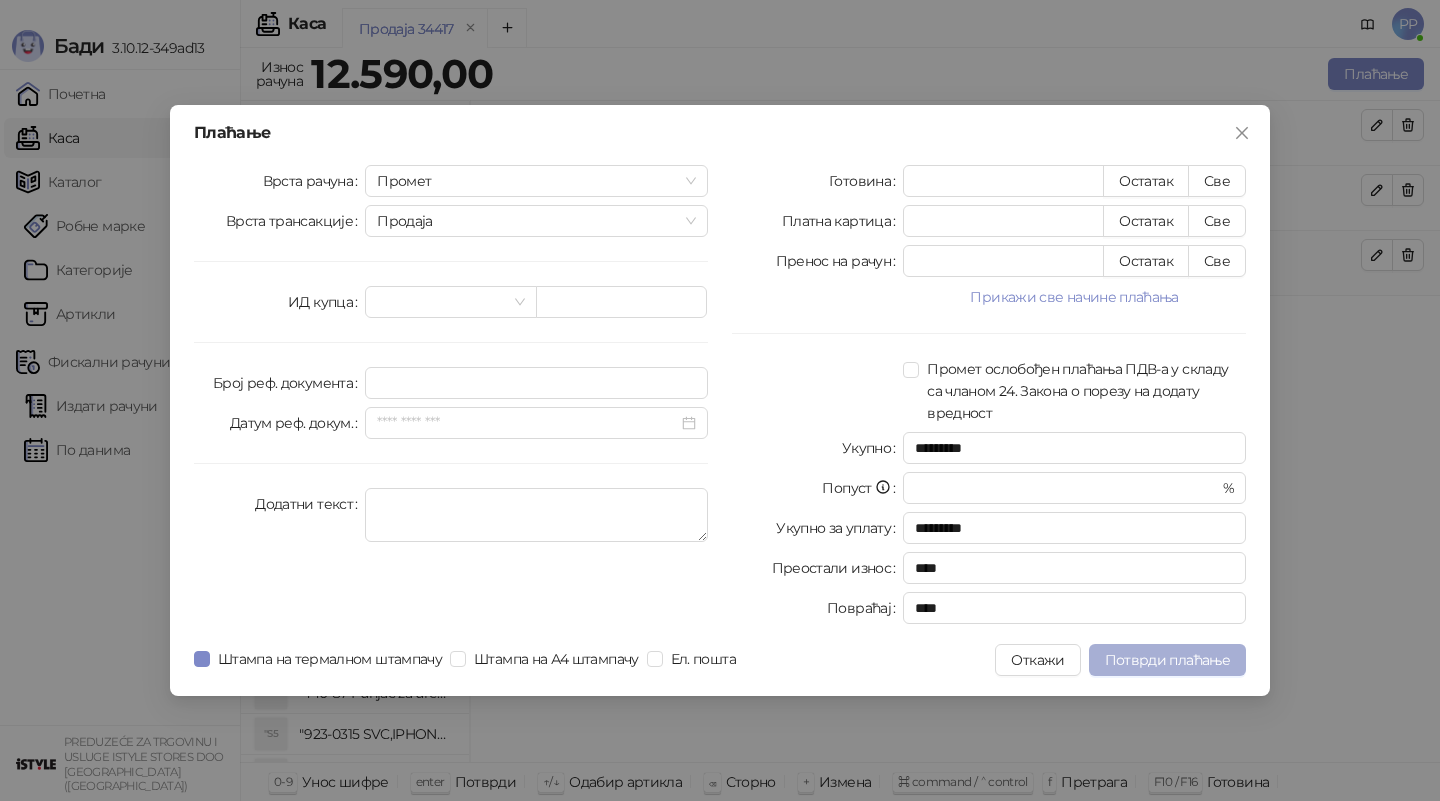 click on "Потврди плаћање" at bounding box center [1167, 660] 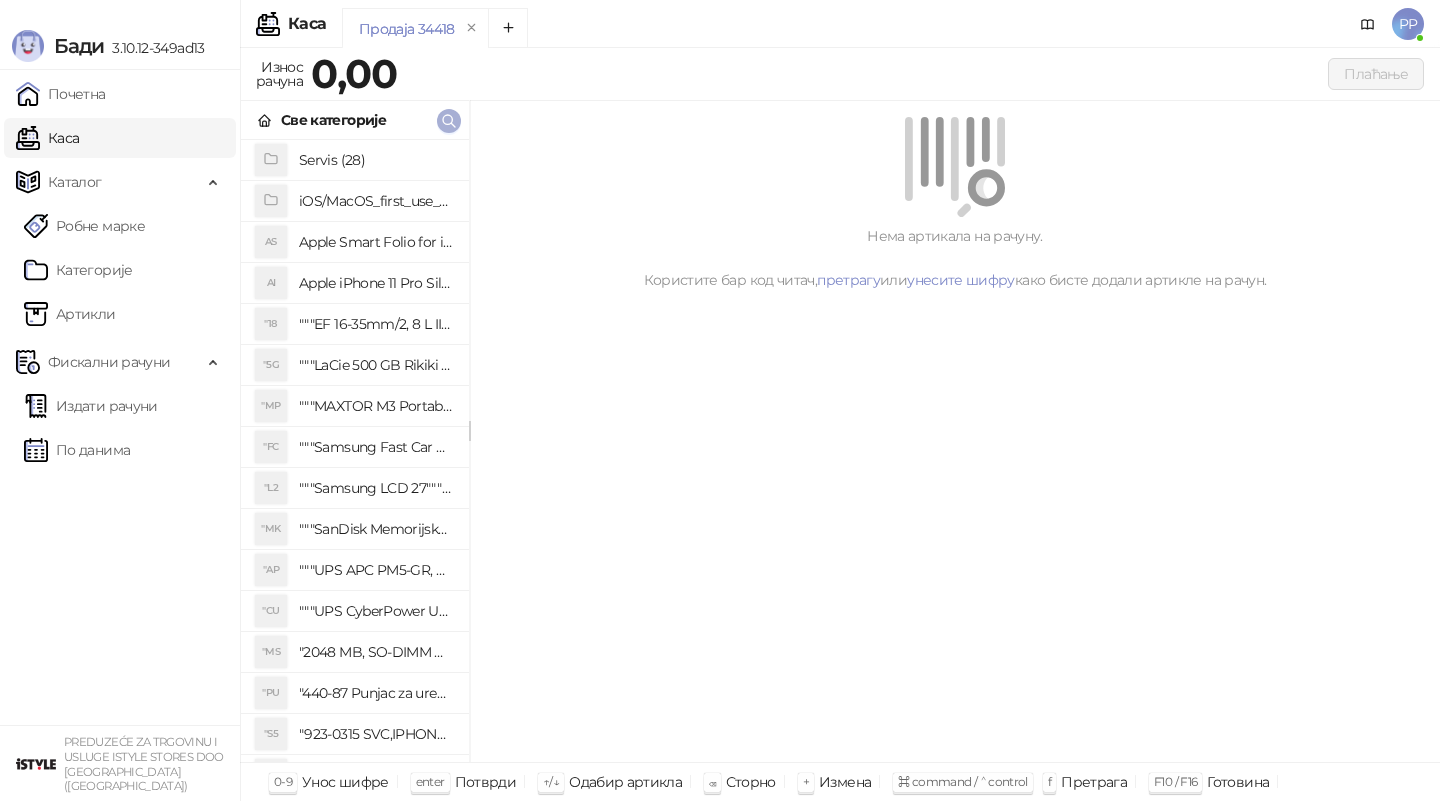 click at bounding box center [449, 121] 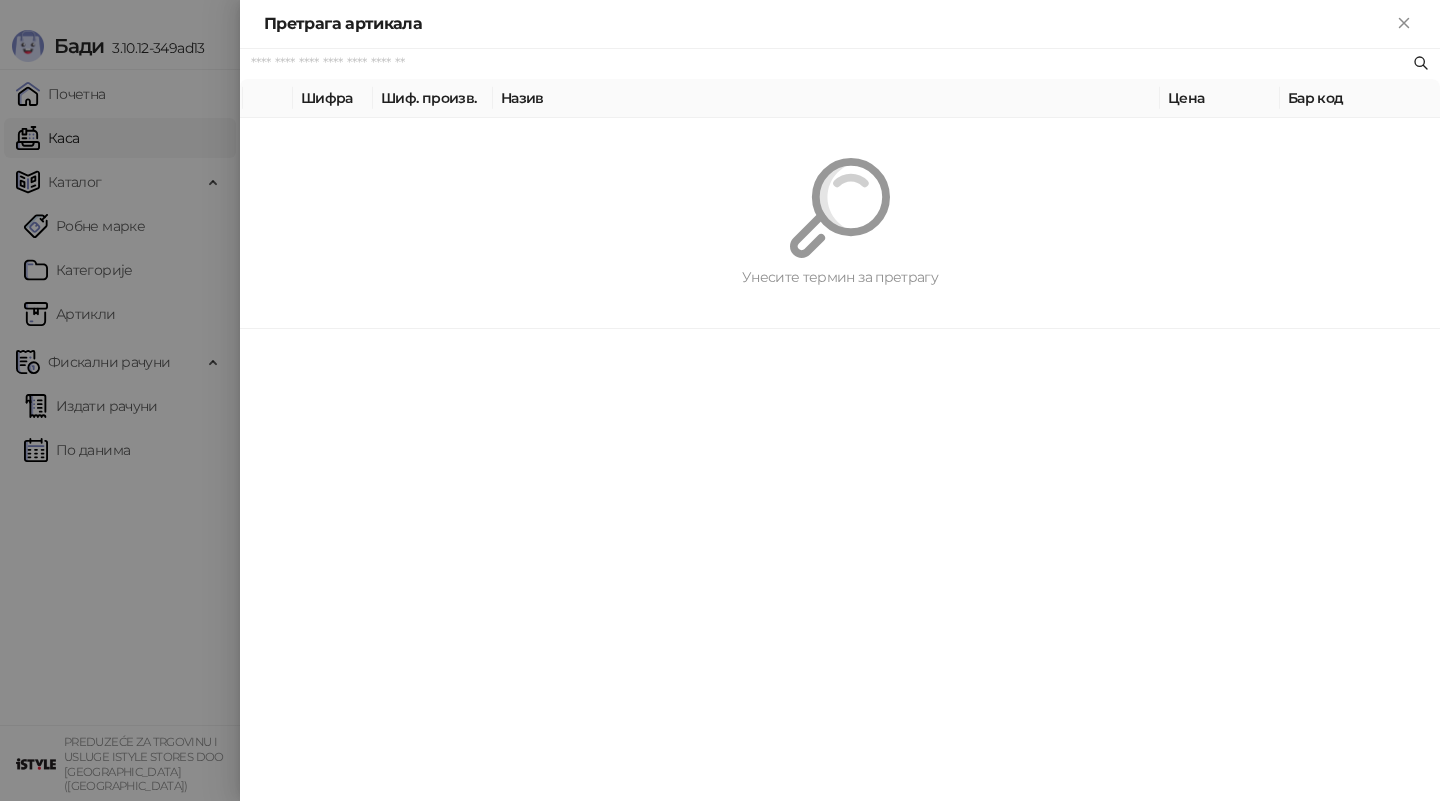 paste on "*********" 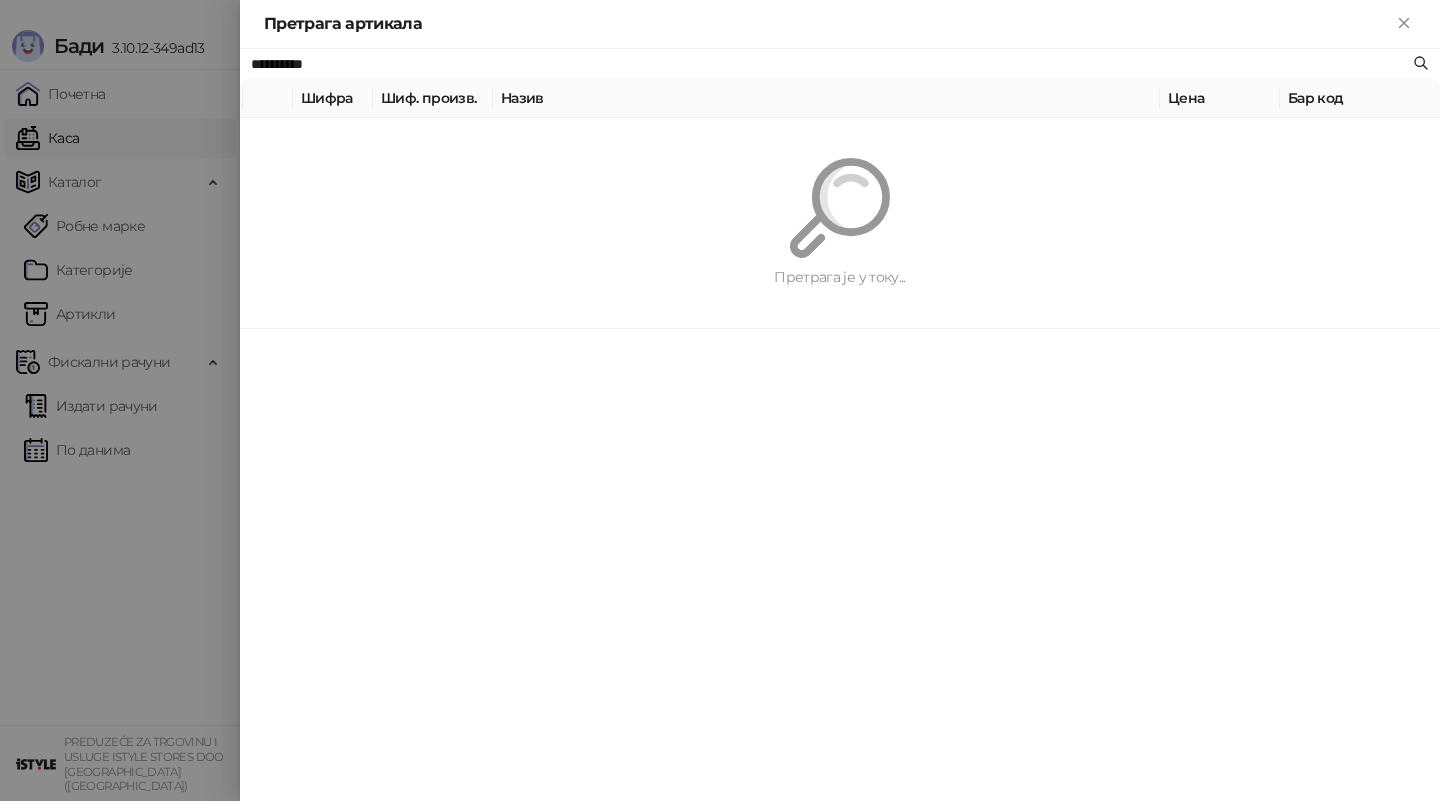 type on "**********" 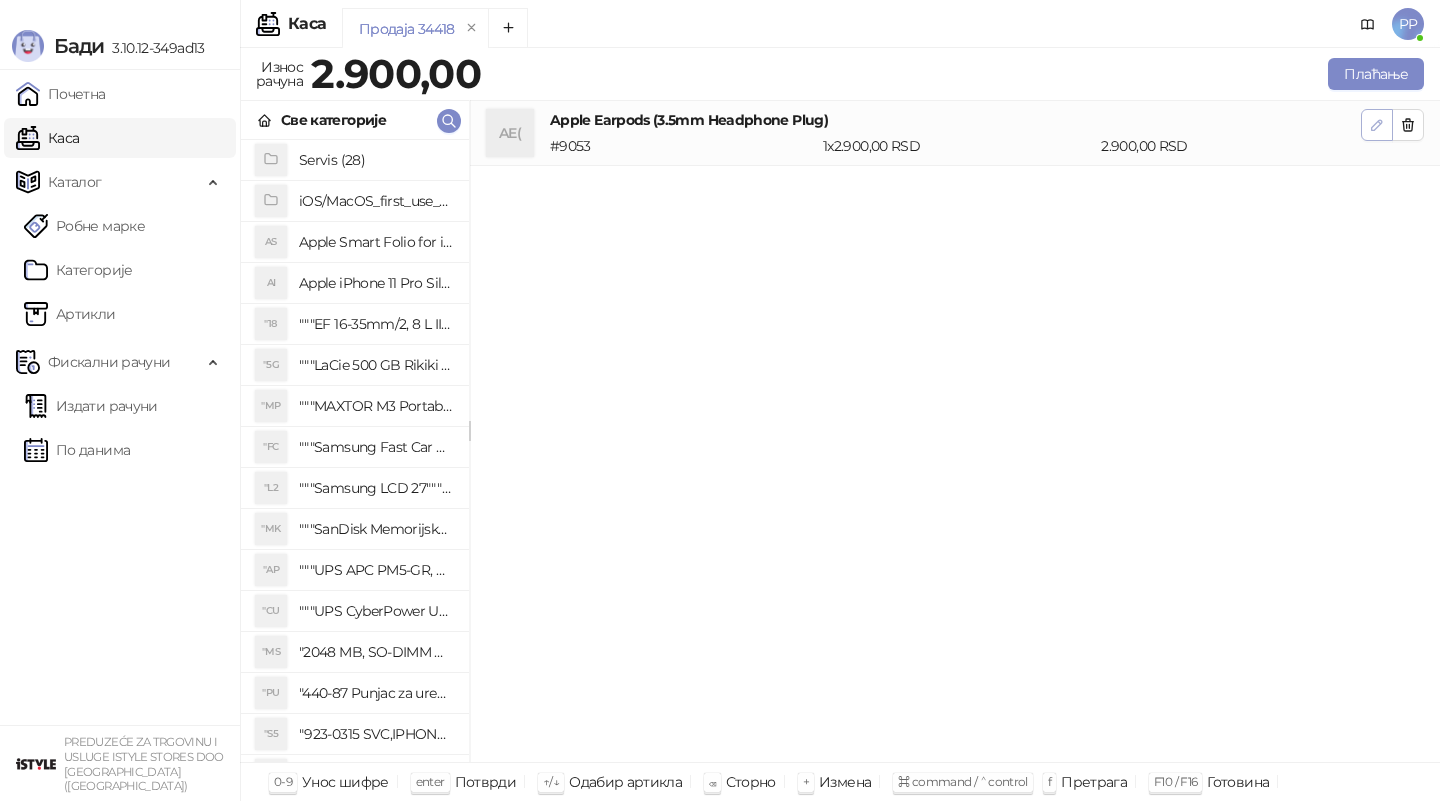click 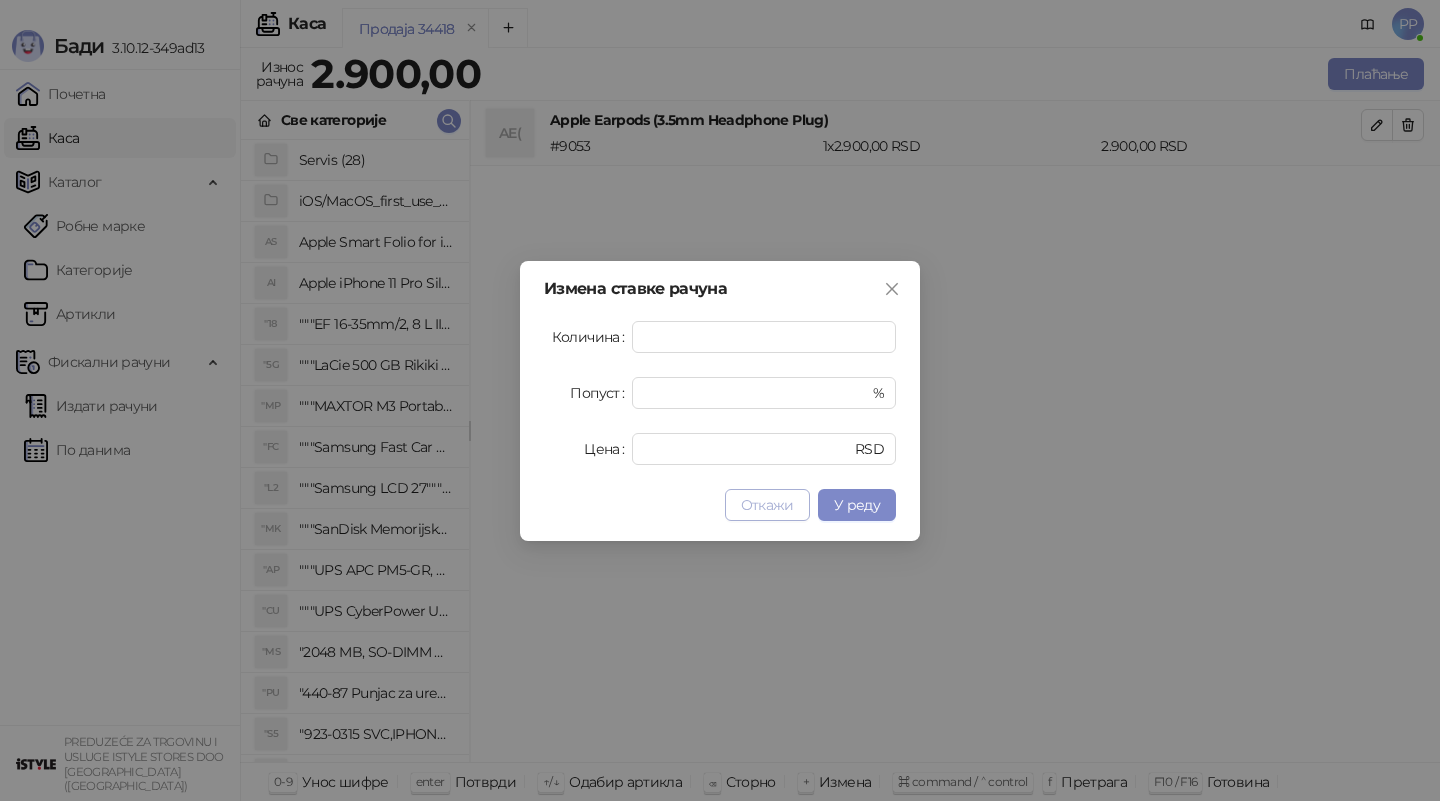 click on "Откажи" at bounding box center (767, 505) 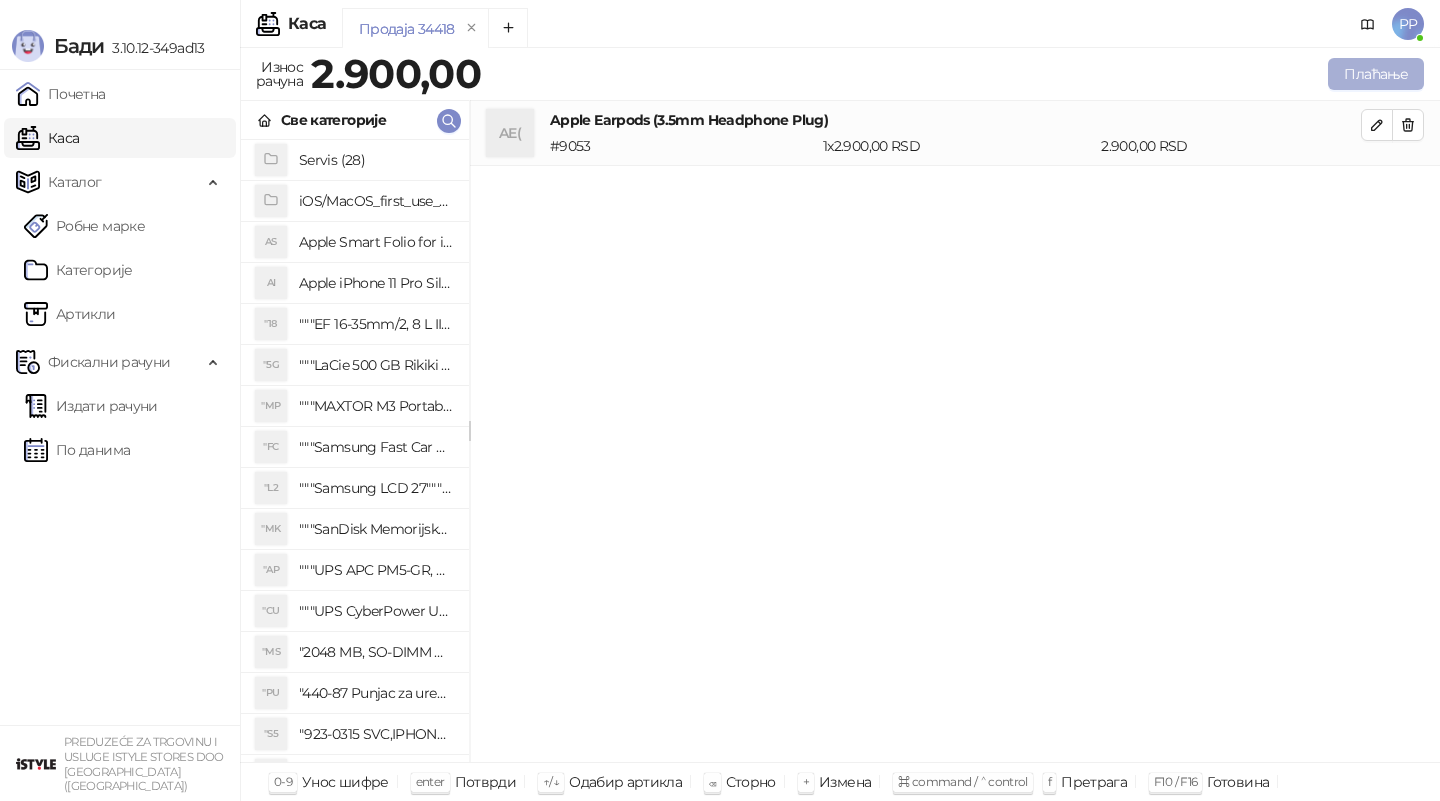 click on "Плаћање" at bounding box center [1376, 74] 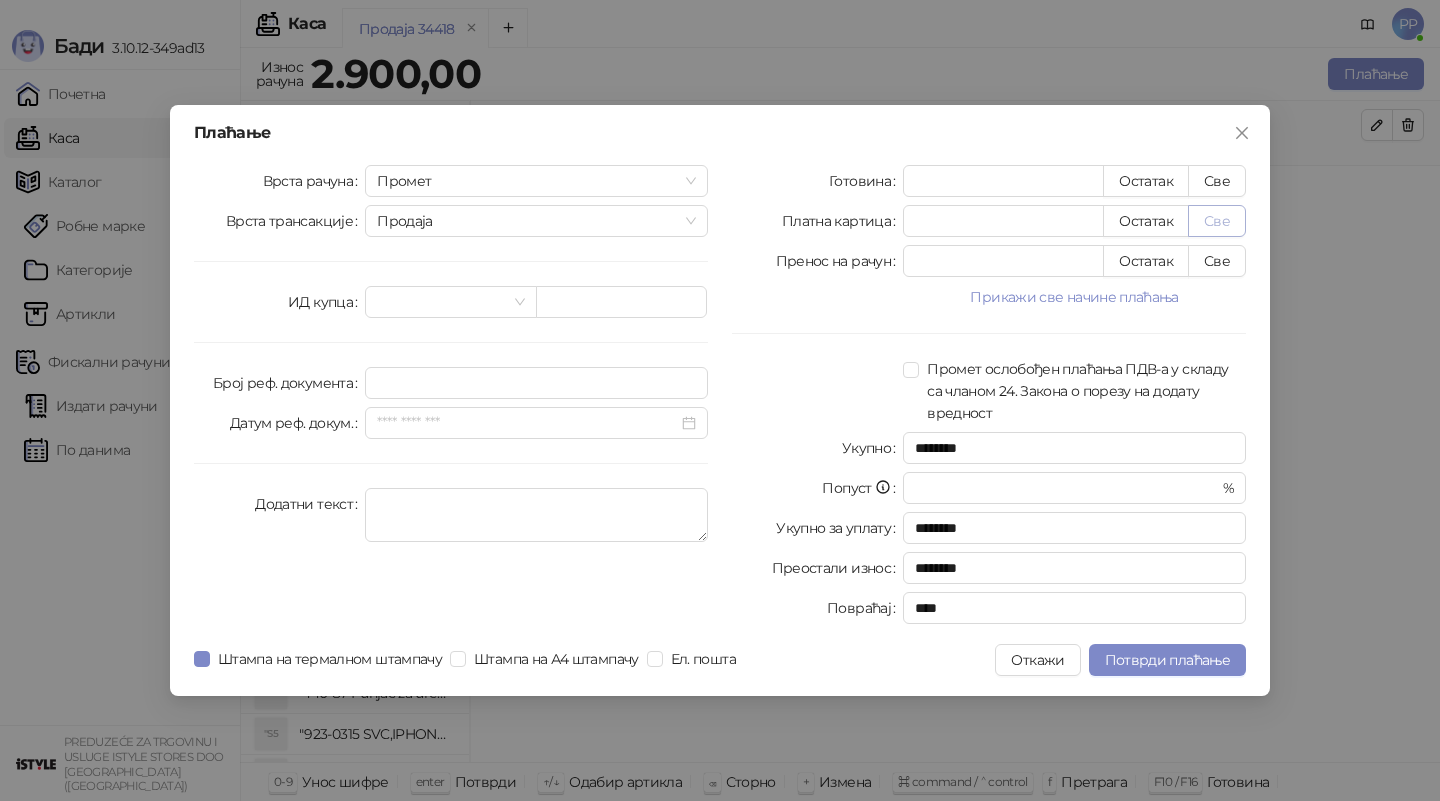 click on "Све" at bounding box center [1217, 221] 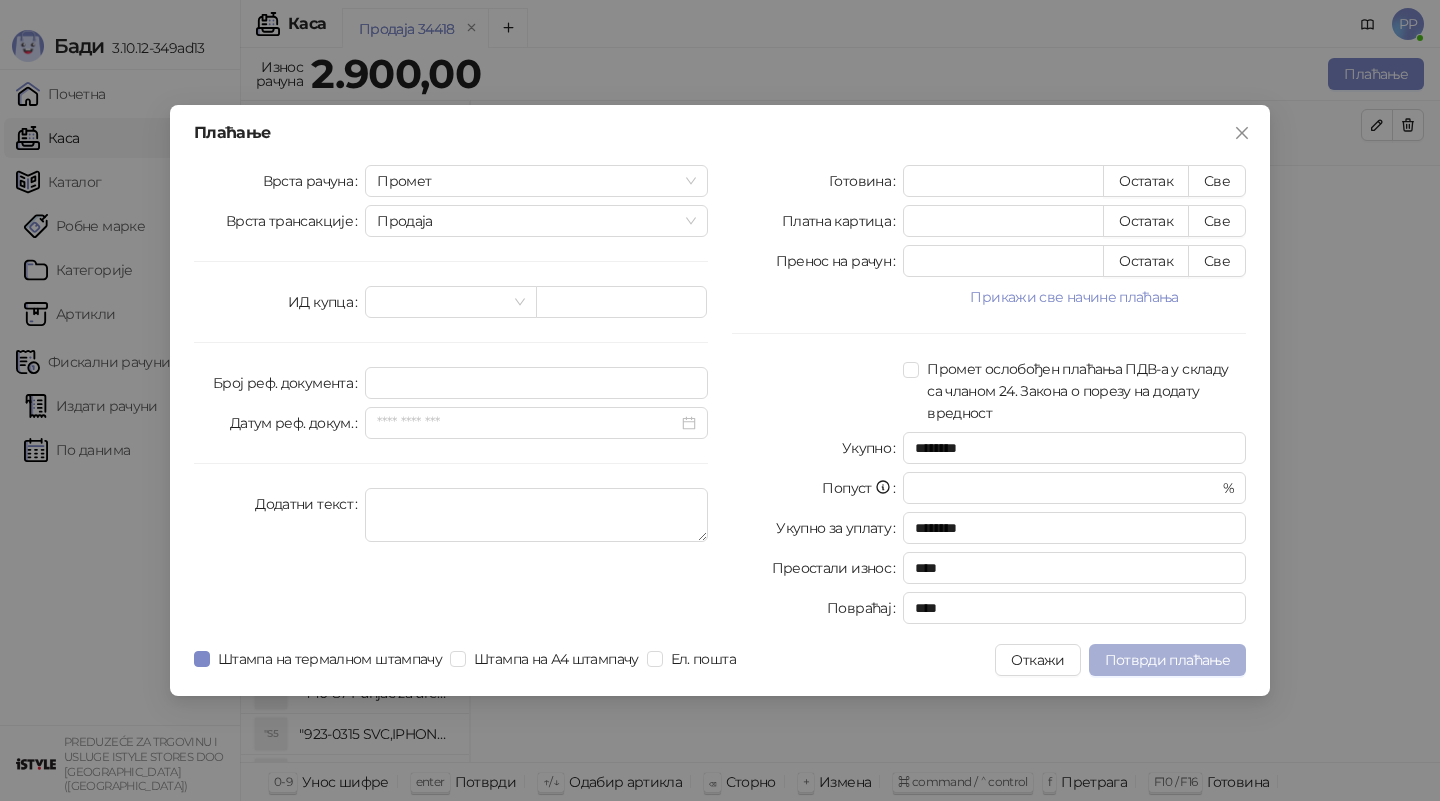 click on "Потврди плаћање" at bounding box center (1167, 660) 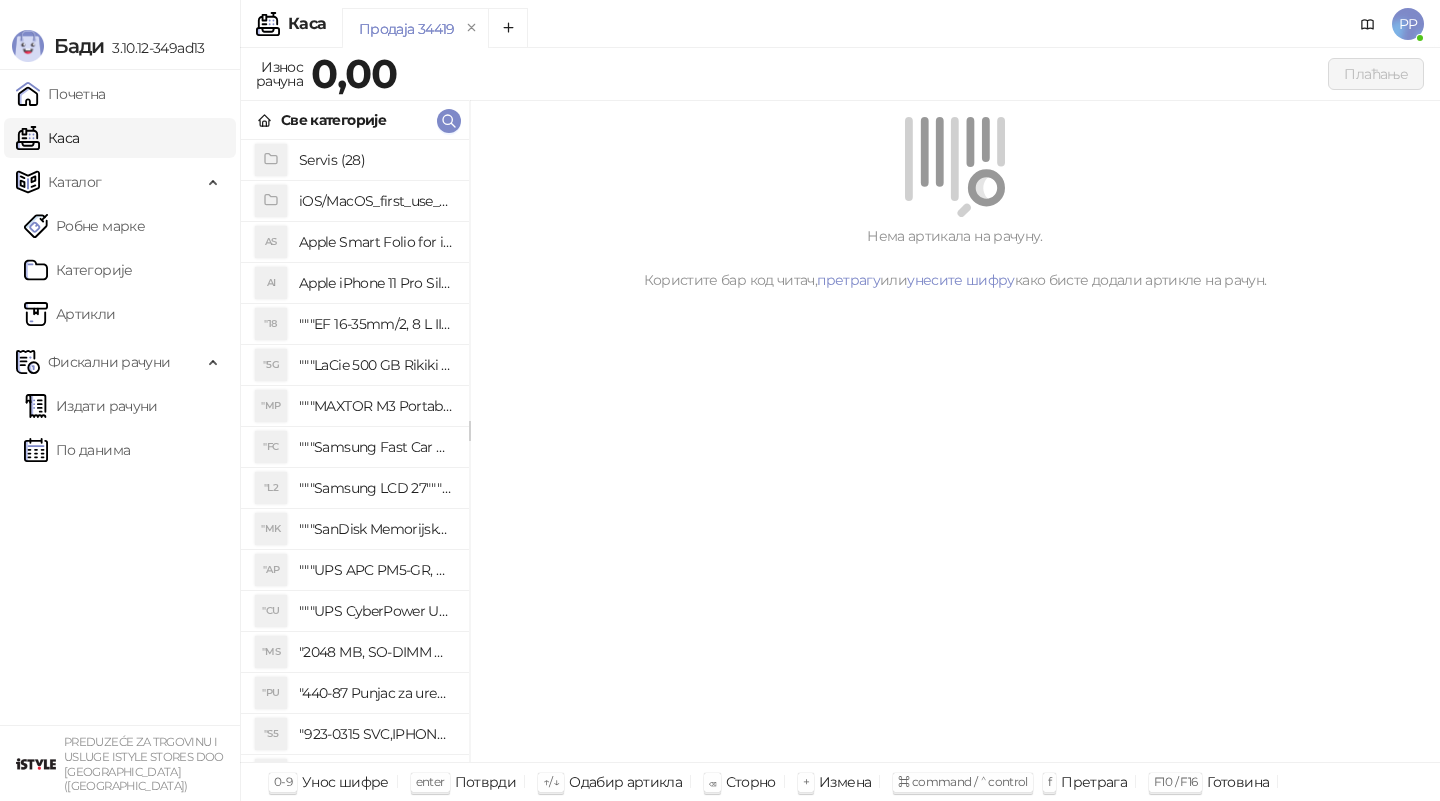 click on "Све категорије" at bounding box center (355, 120) 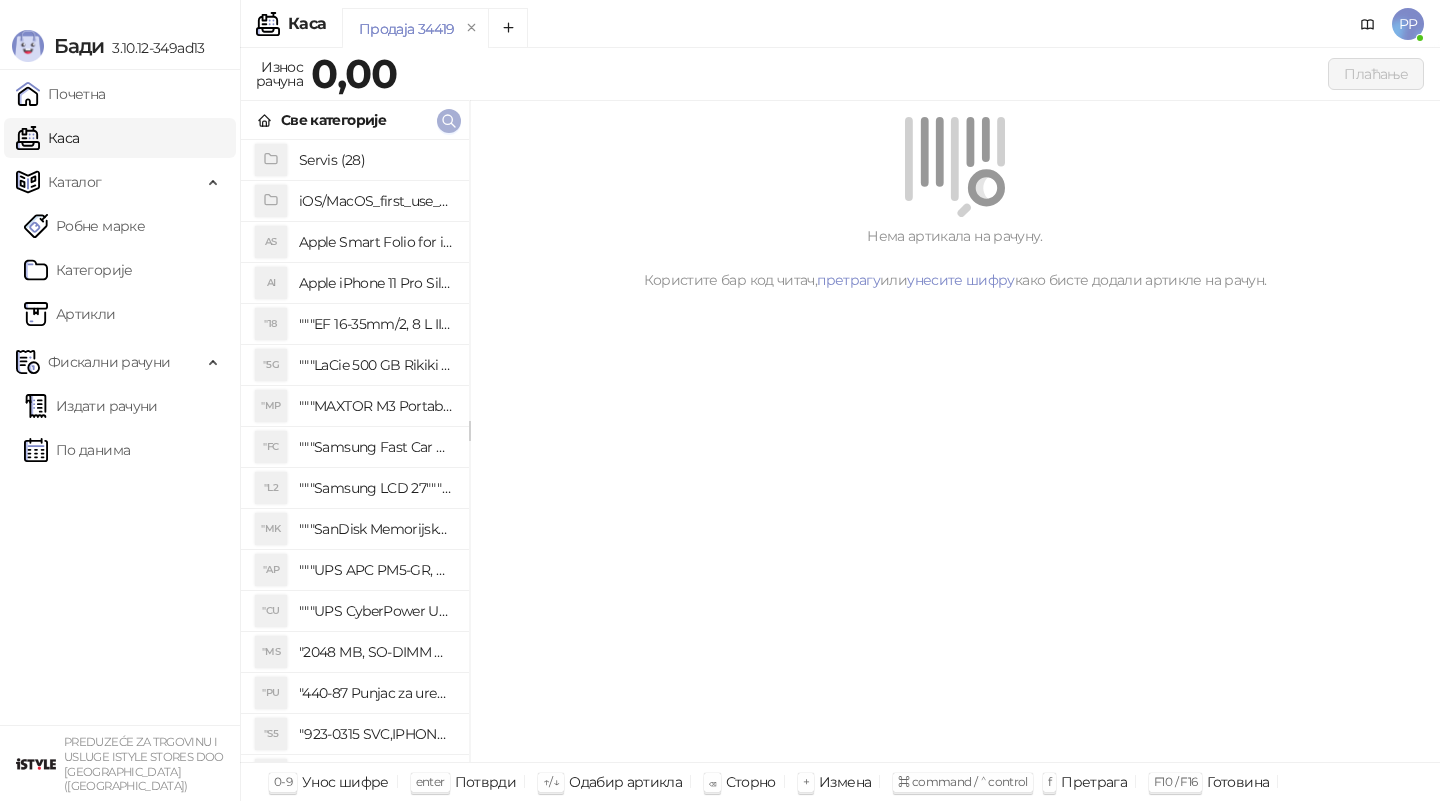 click 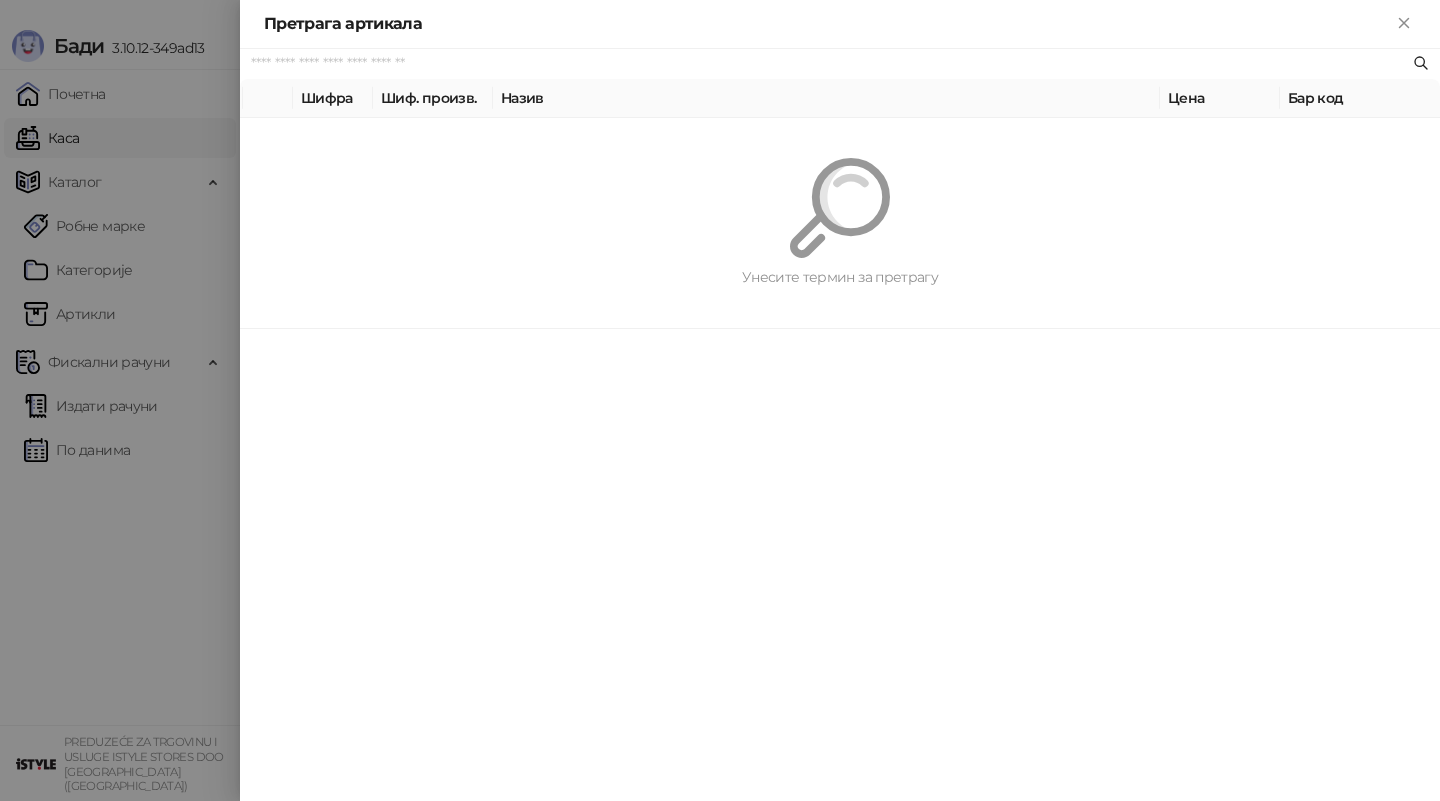 paste on "*********" 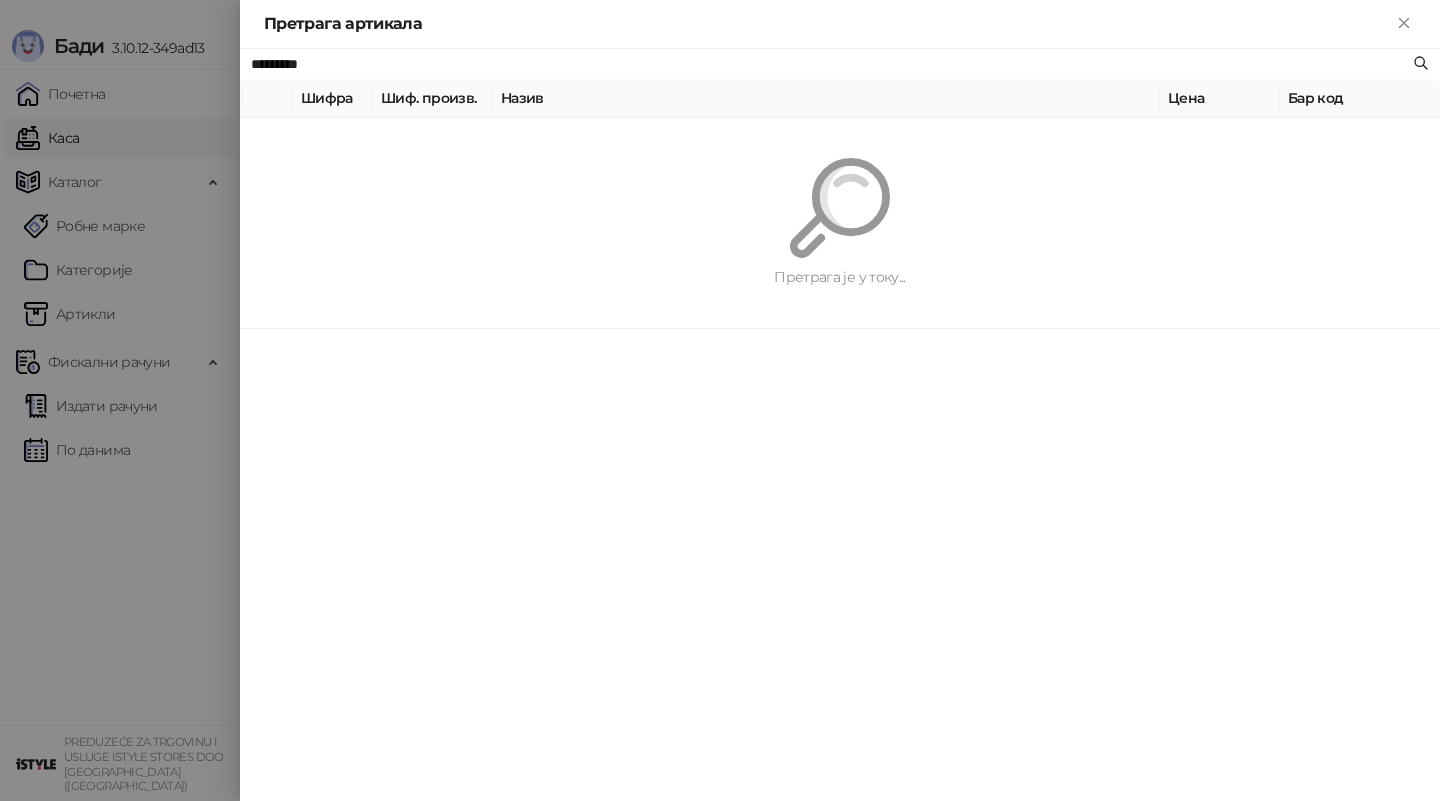 type on "*********" 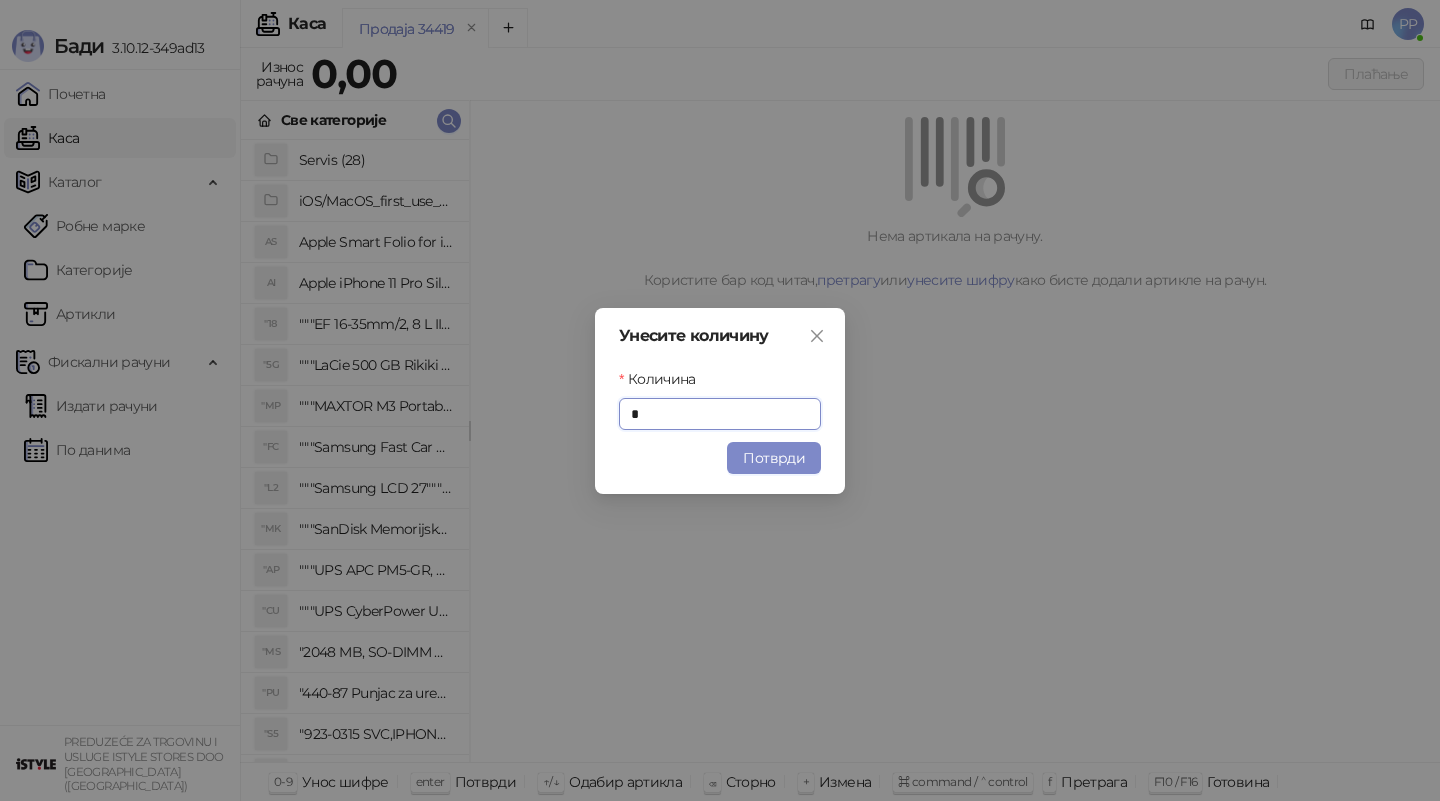 drag, startPoint x: 772, startPoint y: 429, endPoint x: 771, endPoint y: 439, distance: 10.049875 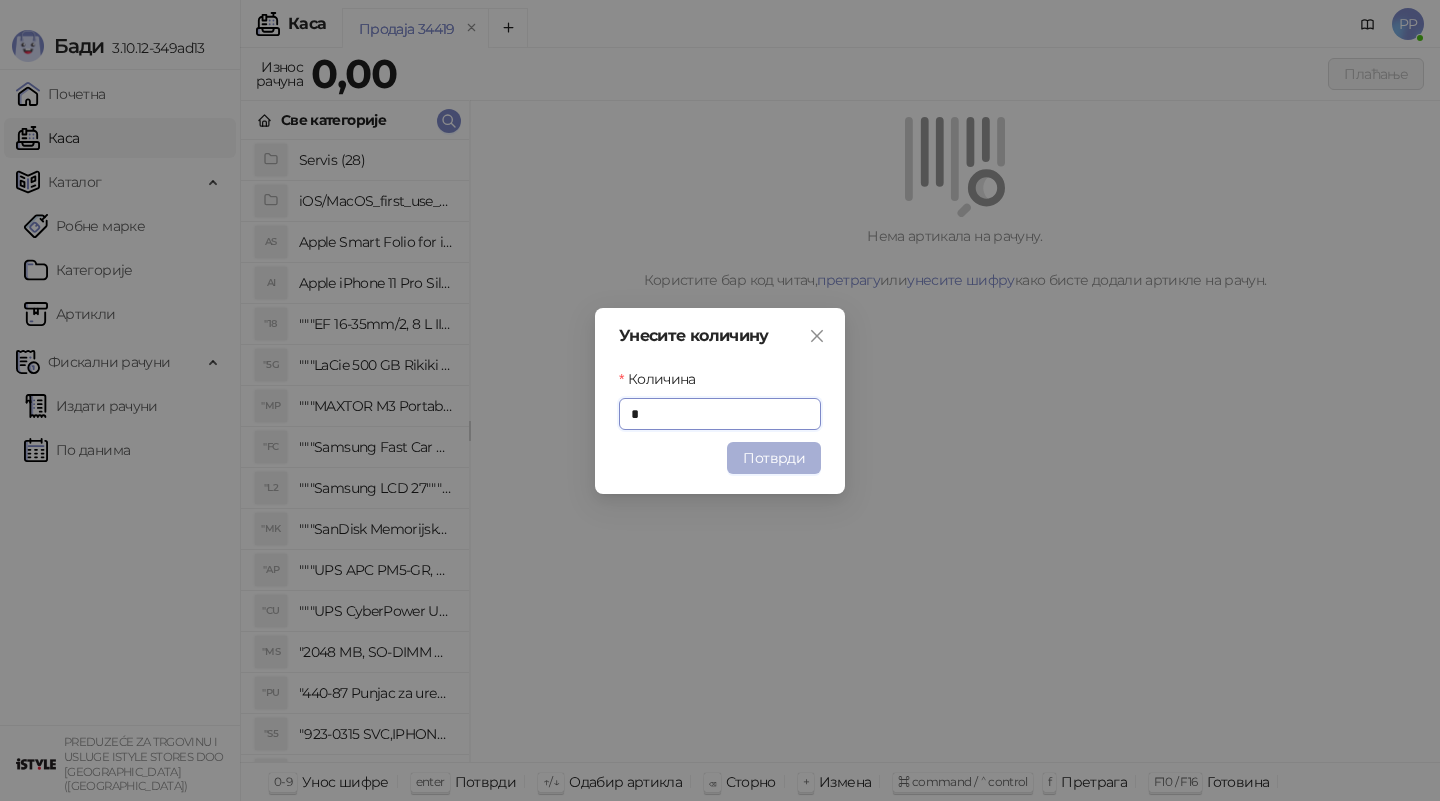 click on "Потврди" at bounding box center (774, 458) 